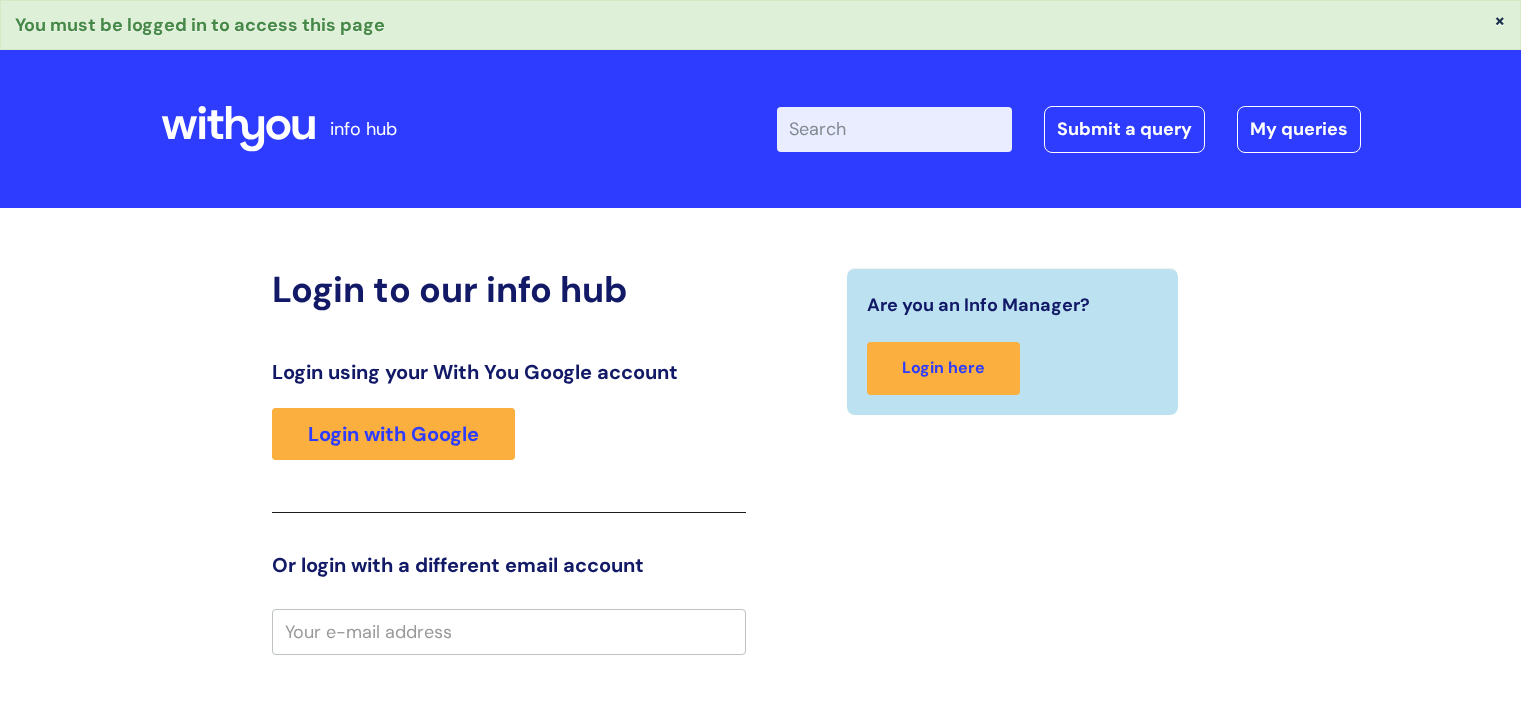 scroll, scrollTop: 0, scrollLeft: 0, axis: both 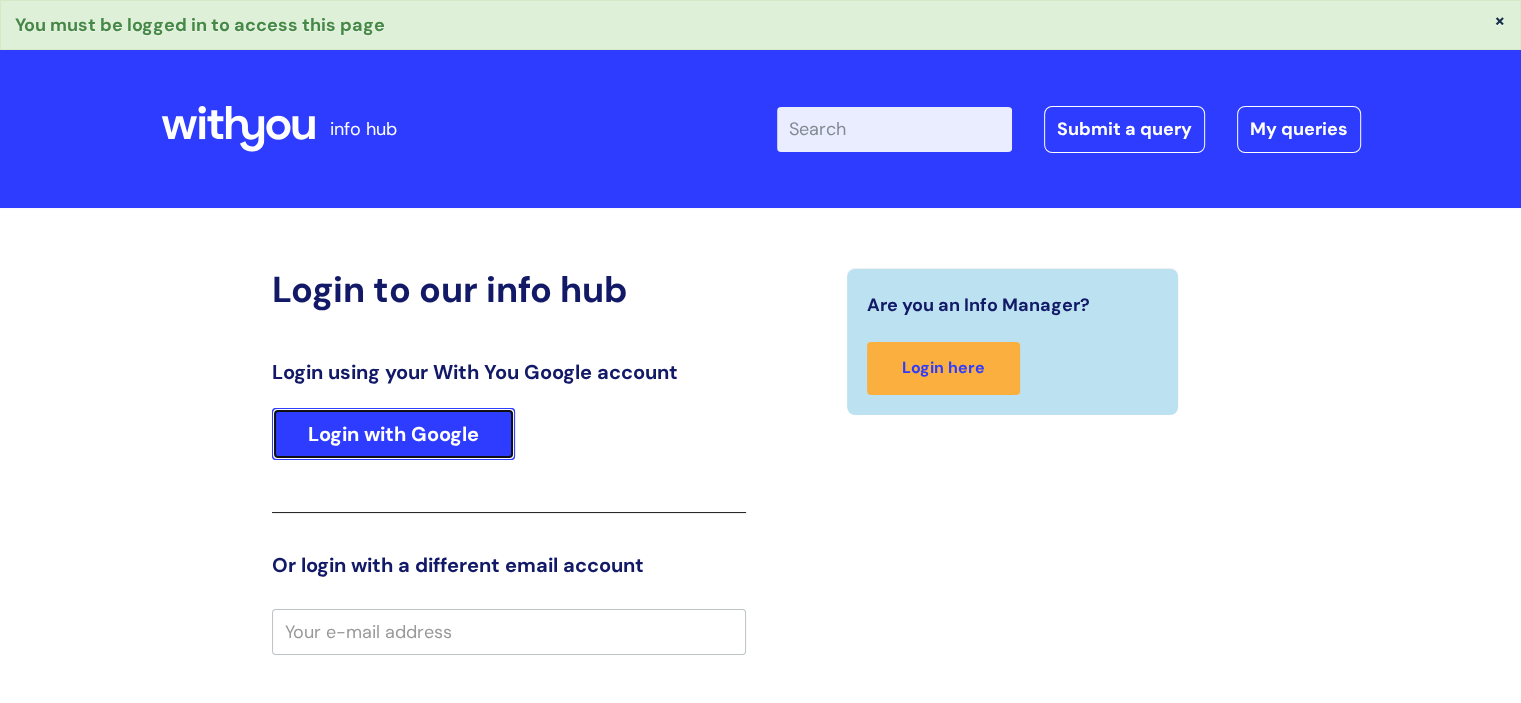 click on "Login with Google" at bounding box center (393, 434) 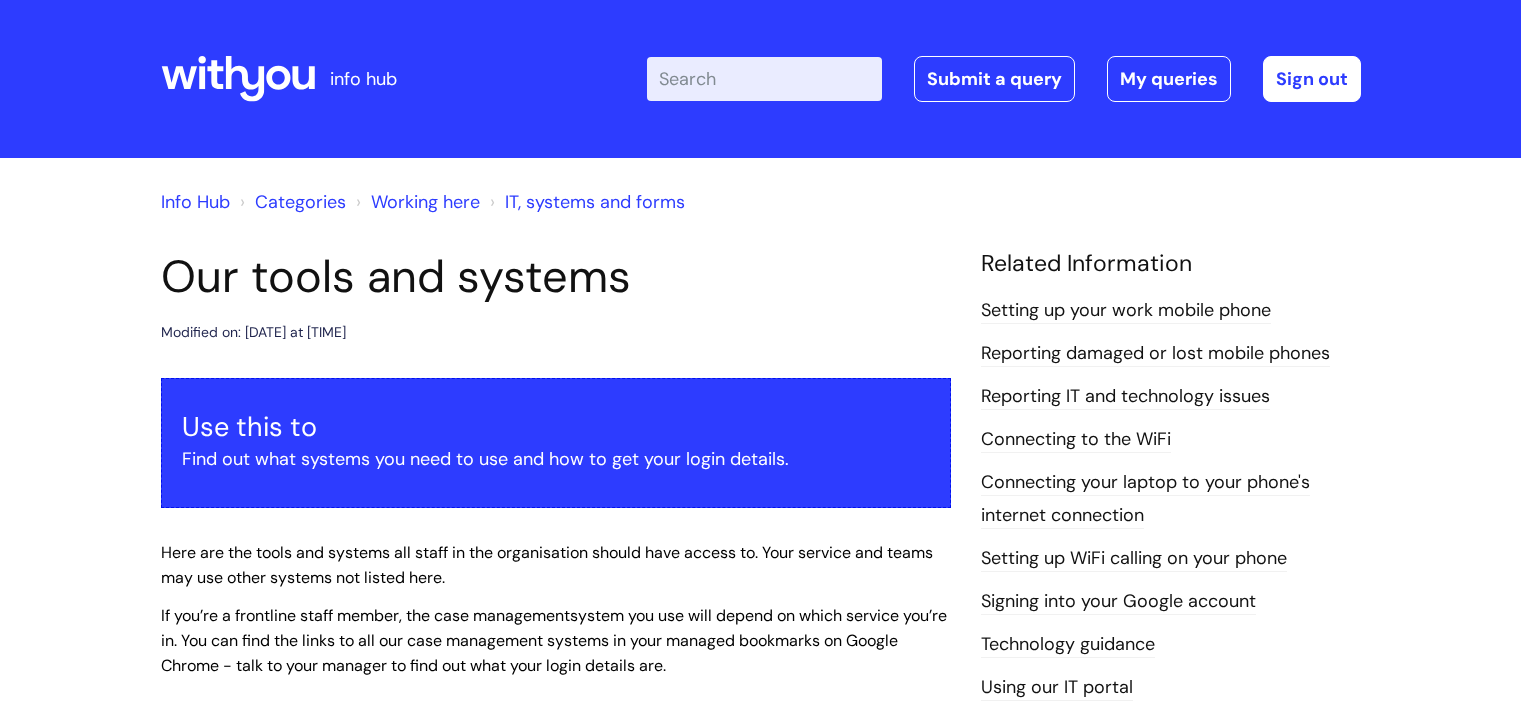 scroll, scrollTop: 0, scrollLeft: 0, axis: both 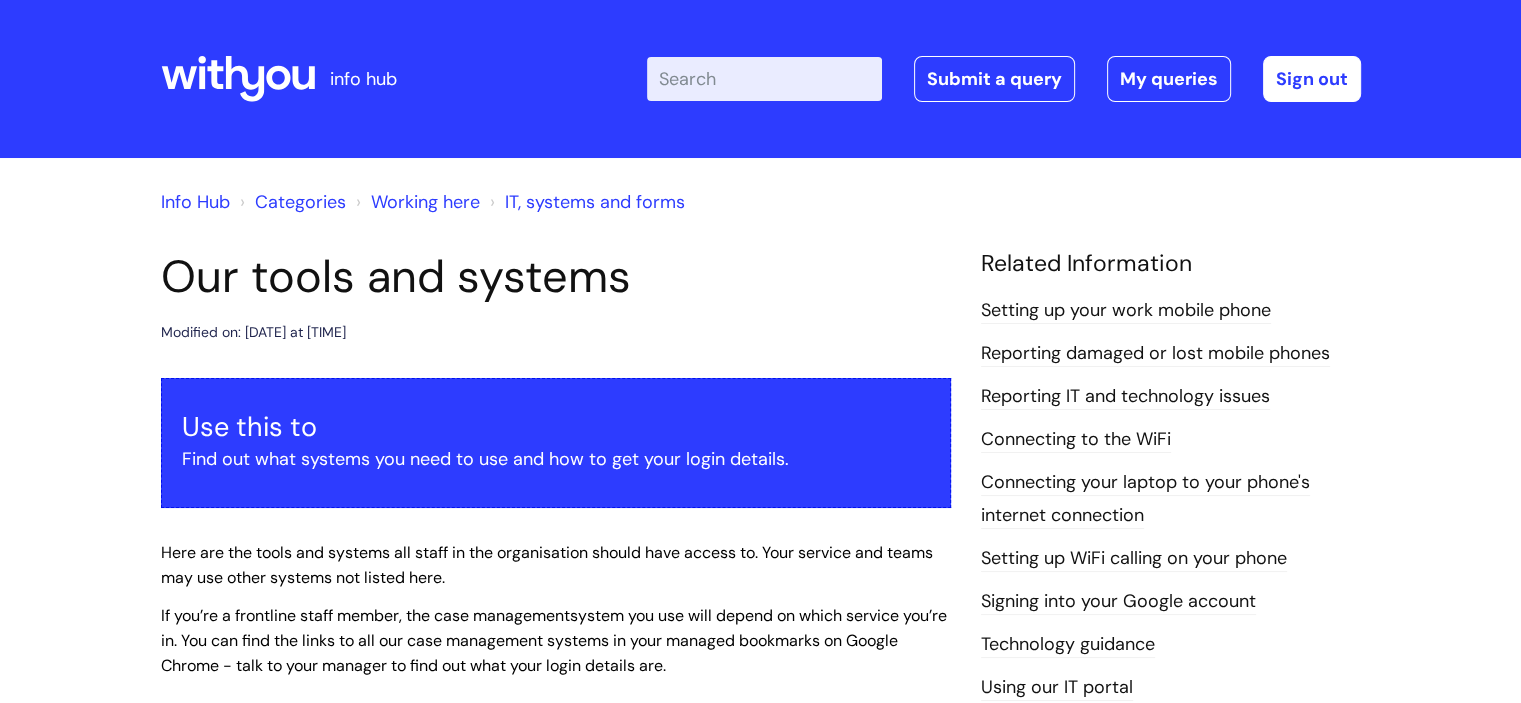 click on "Enter your search term here..." at bounding box center (764, 79) 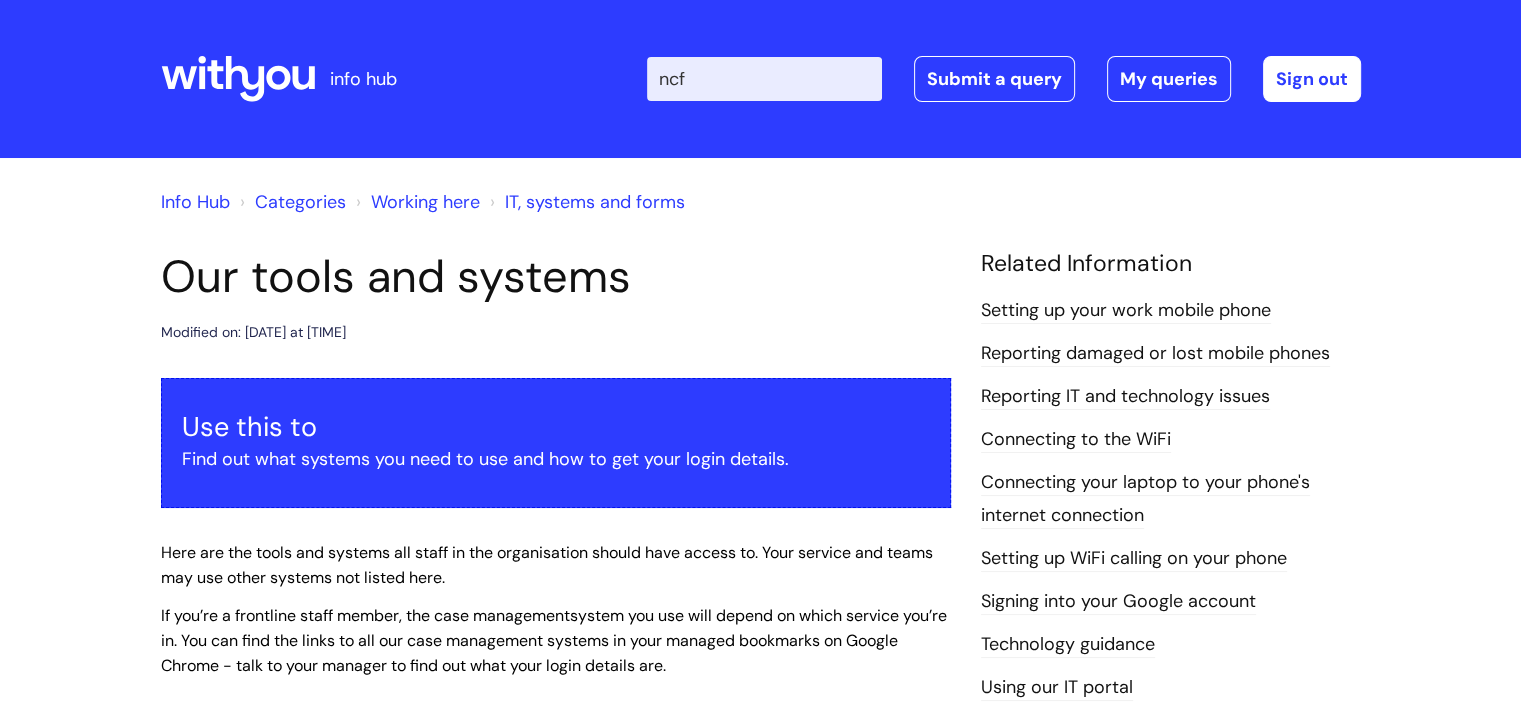 type on "ncf" 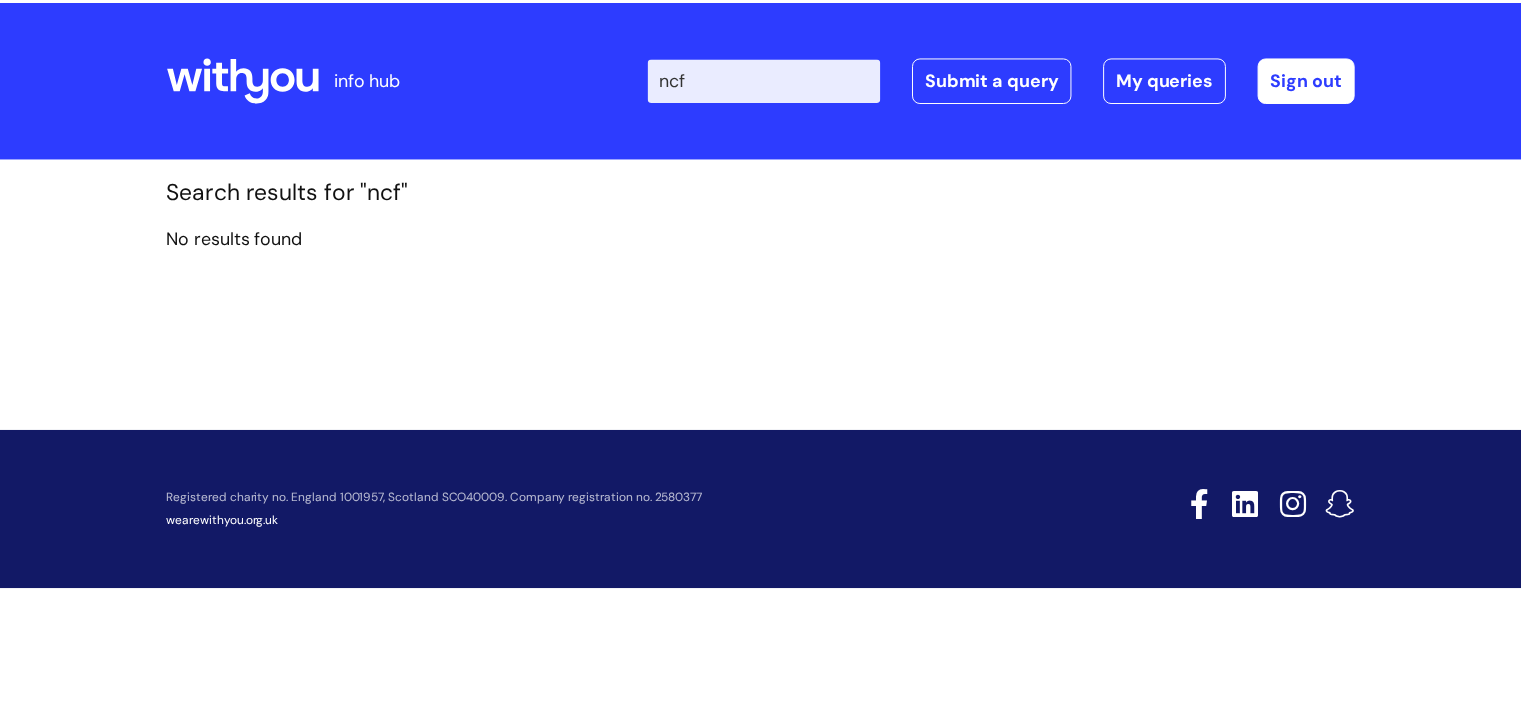 scroll, scrollTop: 0, scrollLeft: 0, axis: both 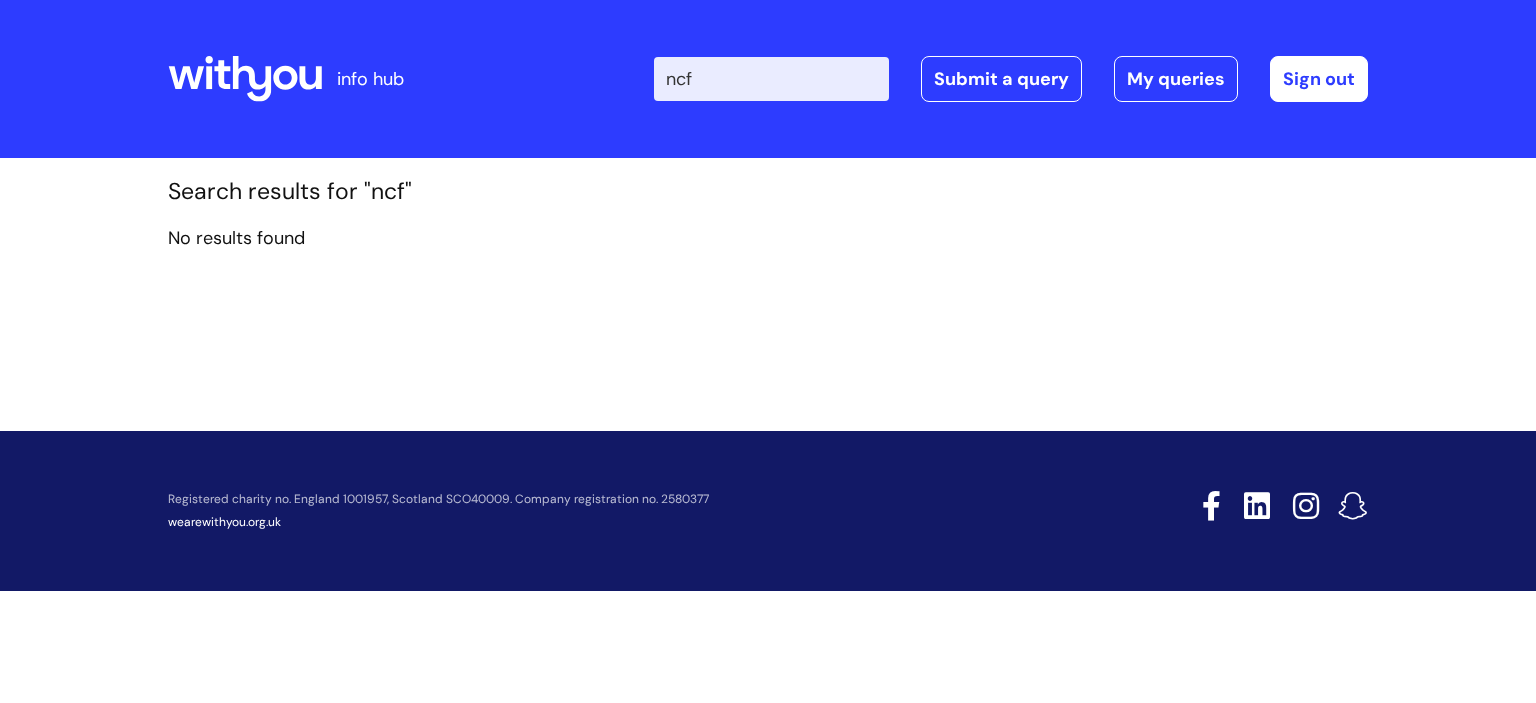 drag, startPoint x: 782, startPoint y: 81, endPoint x: 623, endPoint y: 75, distance: 159.11317 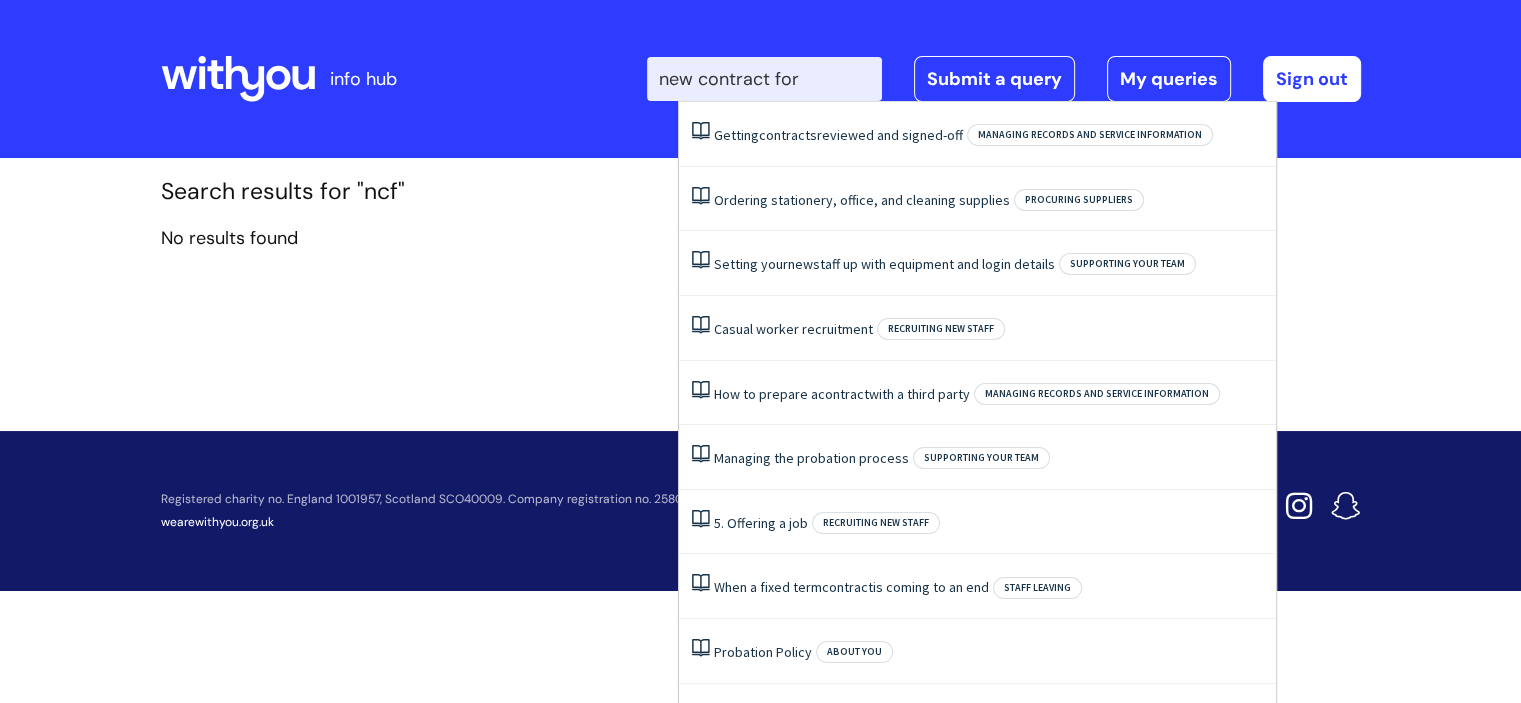 type on "new contract form" 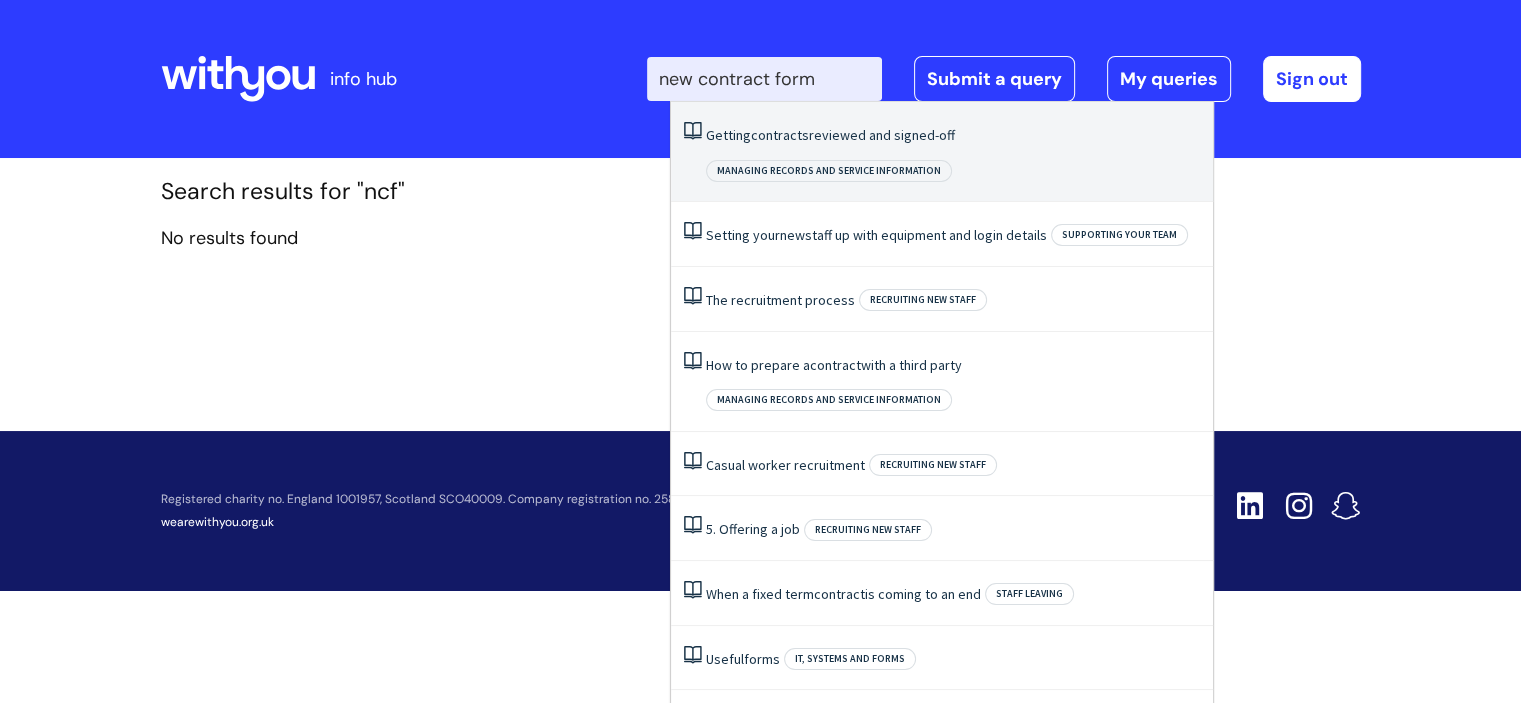 click on "contracts" at bounding box center [780, 135] 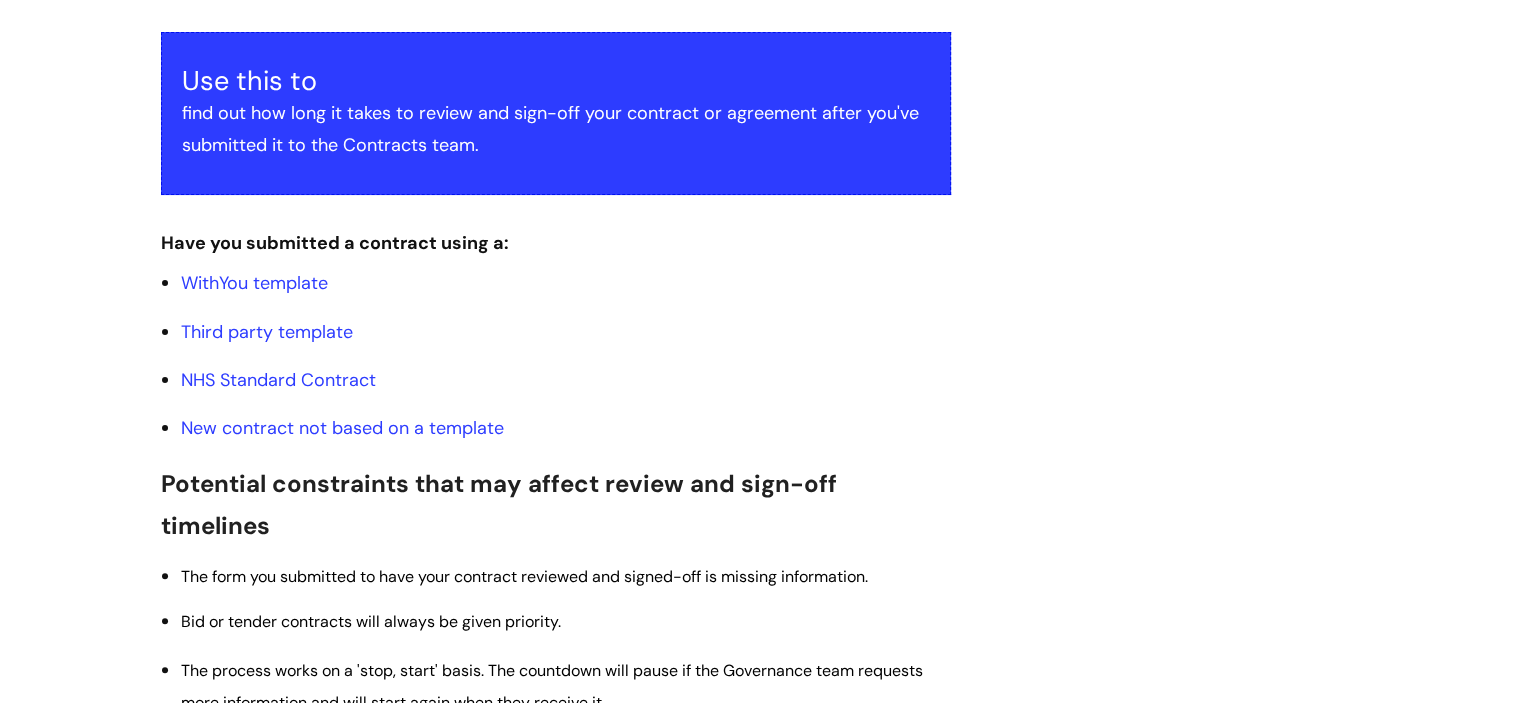 scroll, scrollTop: 0, scrollLeft: 0, axis: both 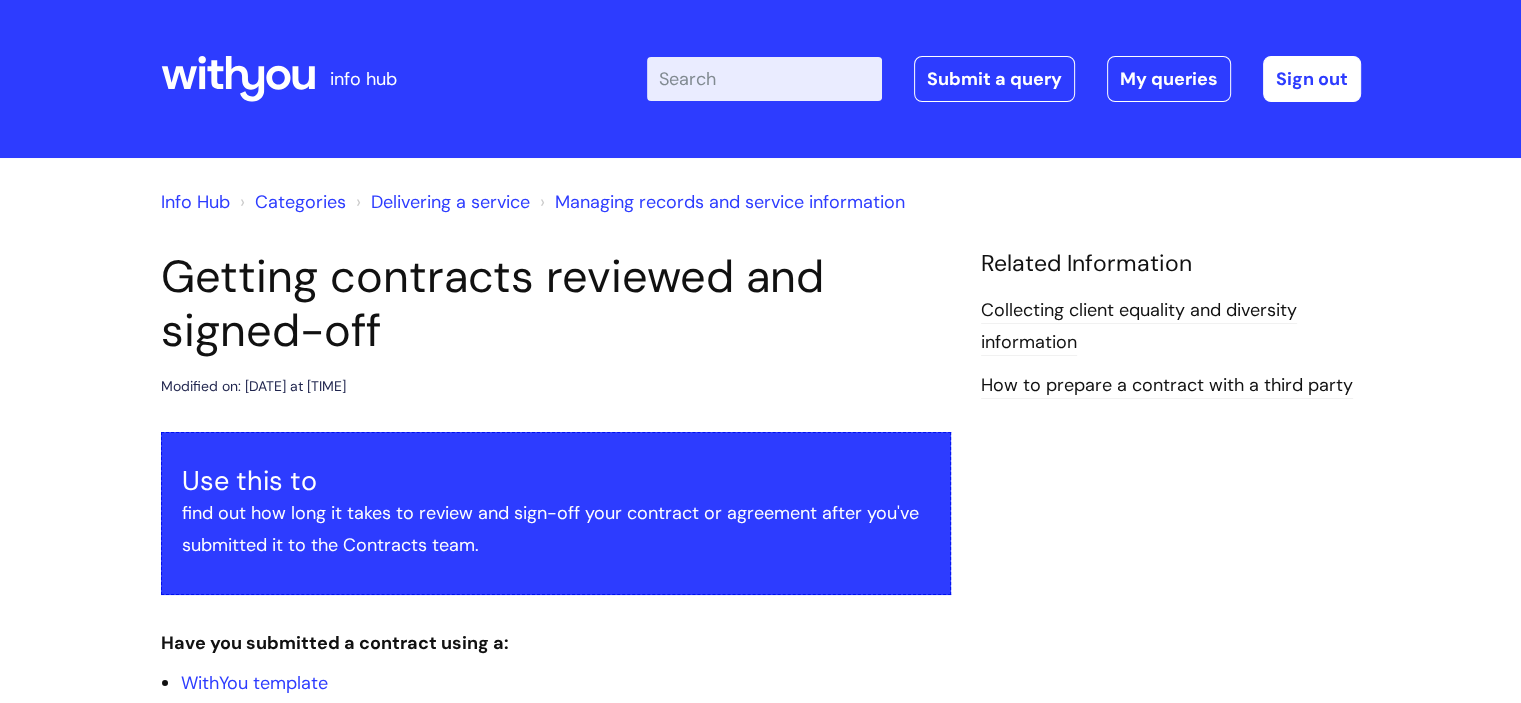 click on "Enter your search term here..." at bounding box center (764, 79) 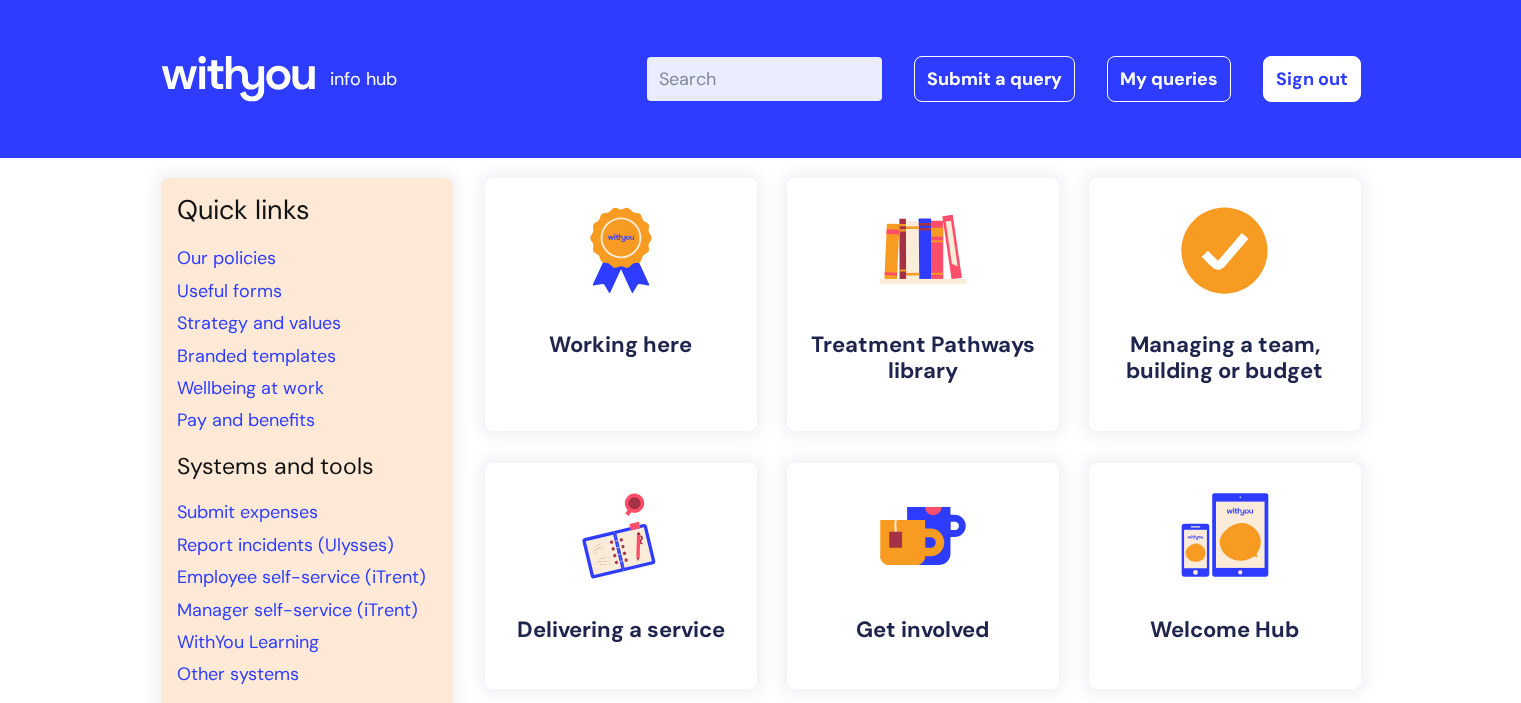 scroll, scrollTop: 0, scrollLeft: 0, axis: both 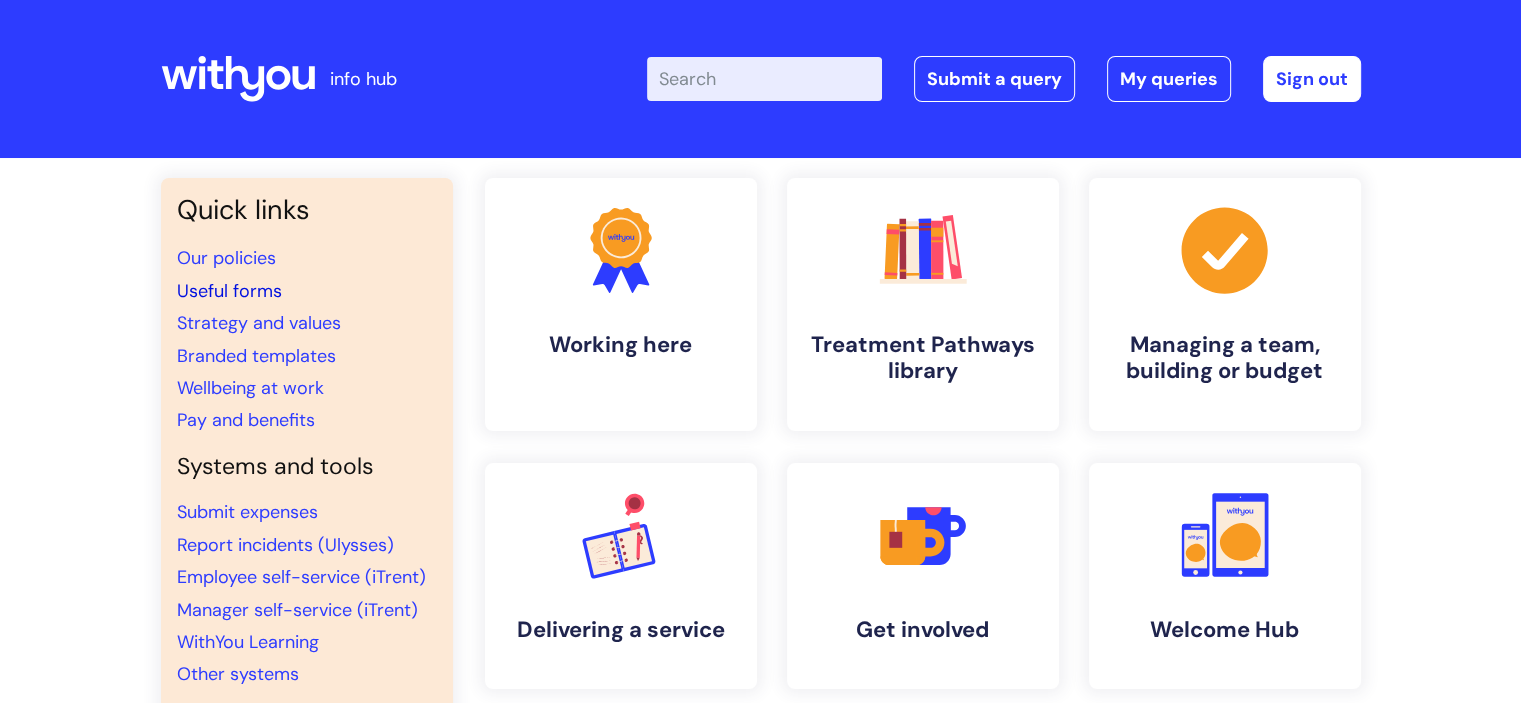 click on "Useful forms" at bounding box center (229, 291) 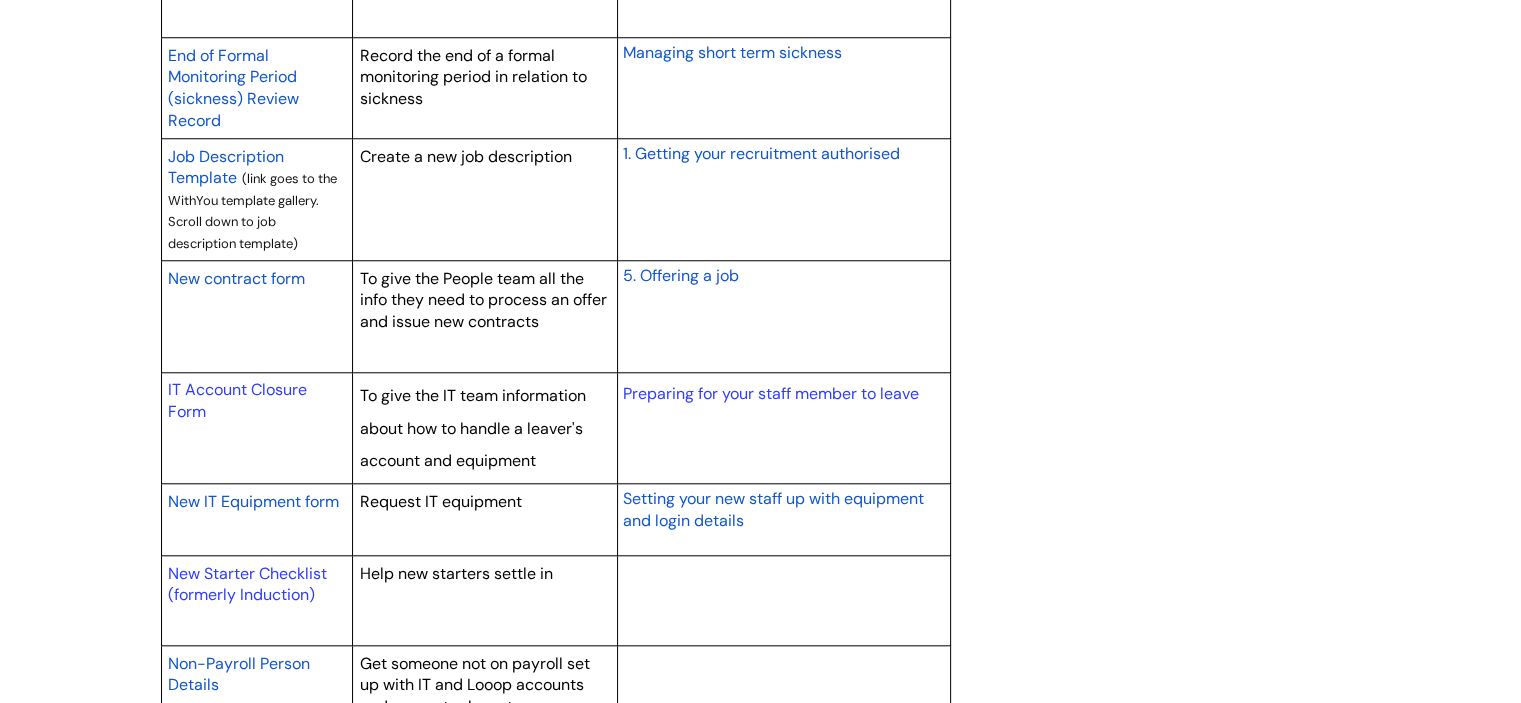 scroll, scrollTop: 1800, scrollLeft: 0, axis: vertical 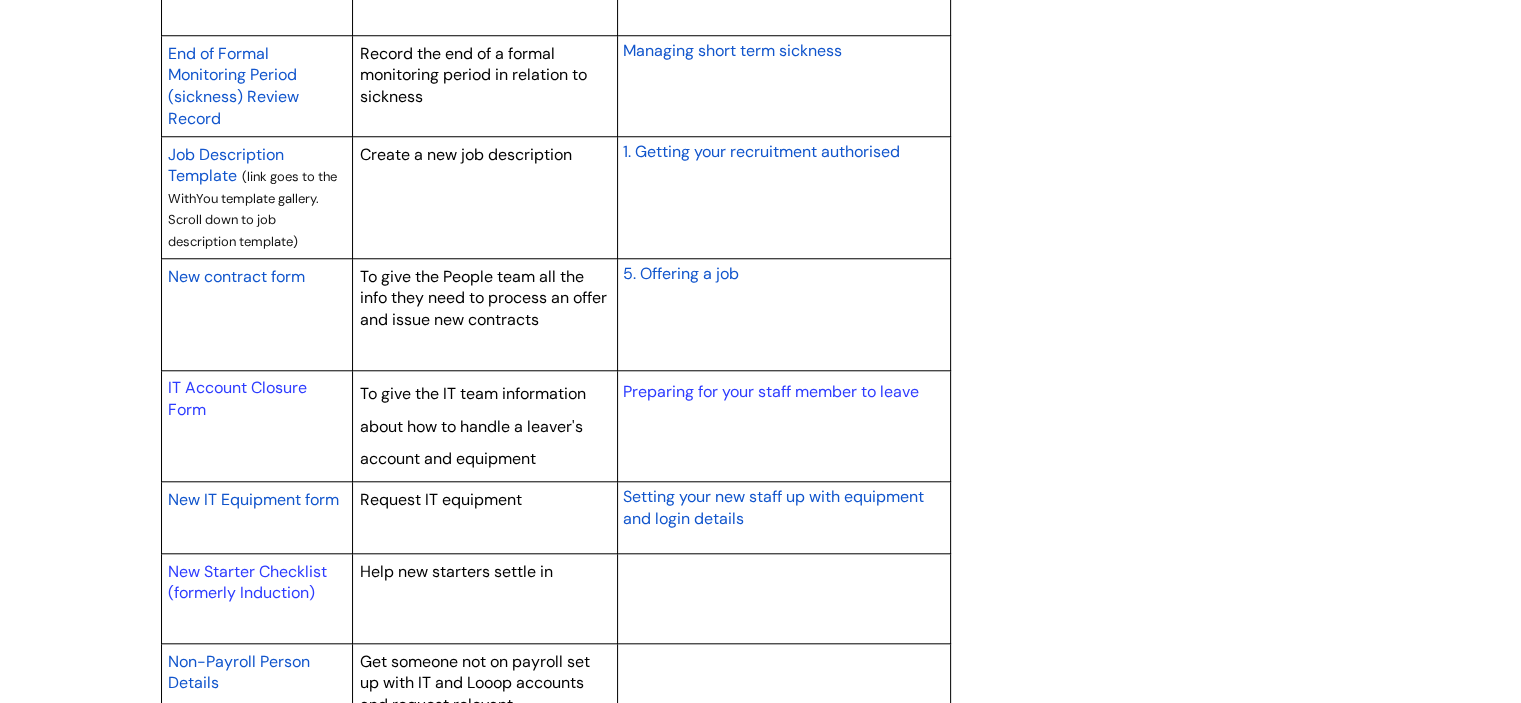 click on "New contract form" at bounding box center [236, 276] 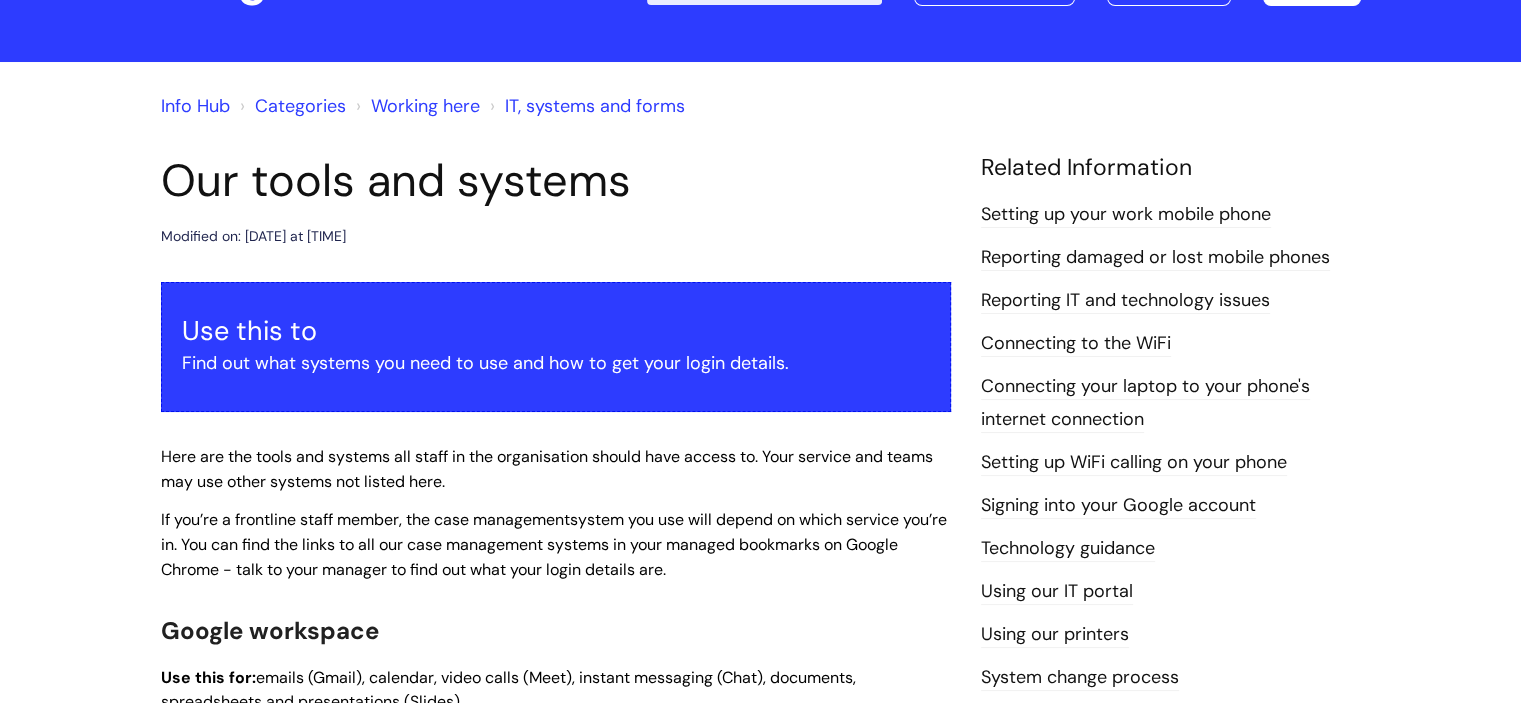 scroll, scrollTop: 0, scrollLeft: 0, axis: both 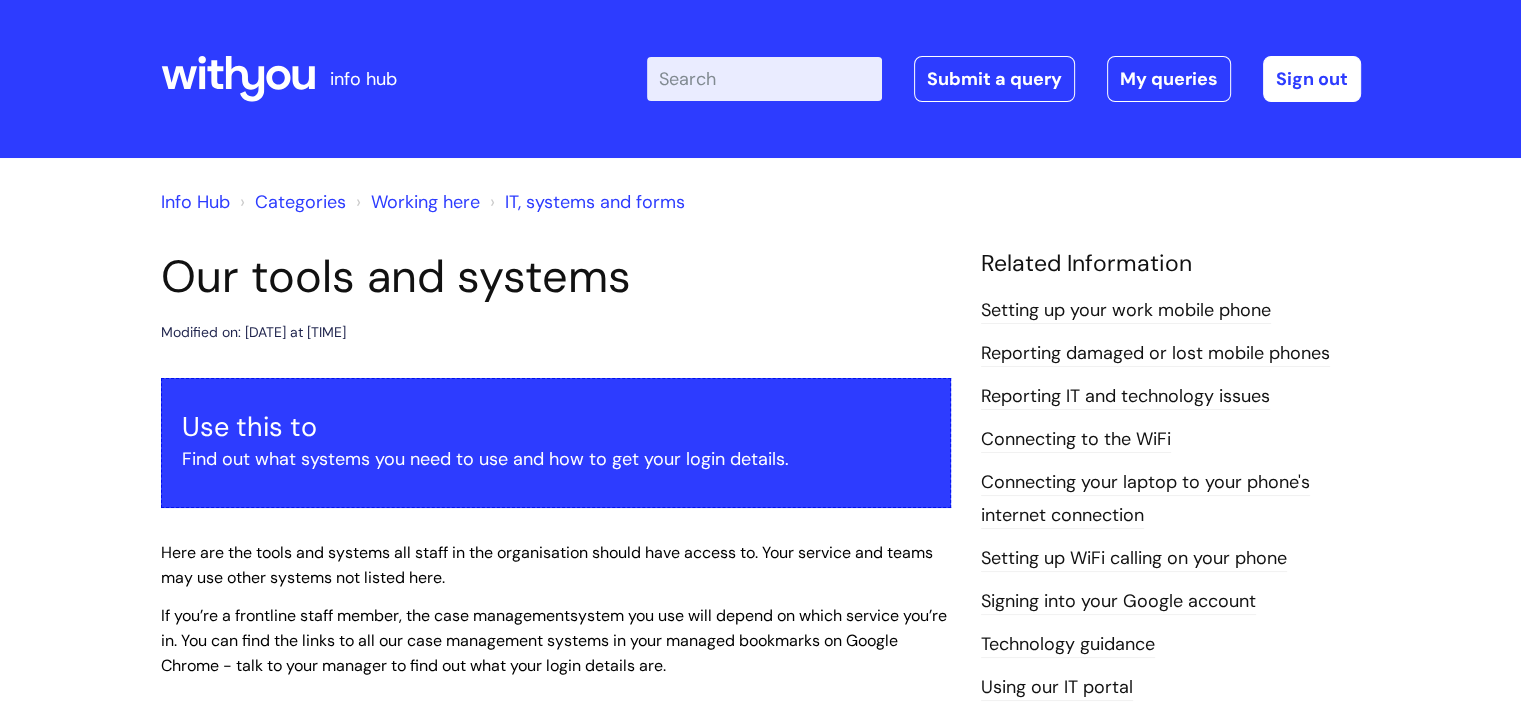 click on "Enter your search term here..." at bounding box center [764, 79] 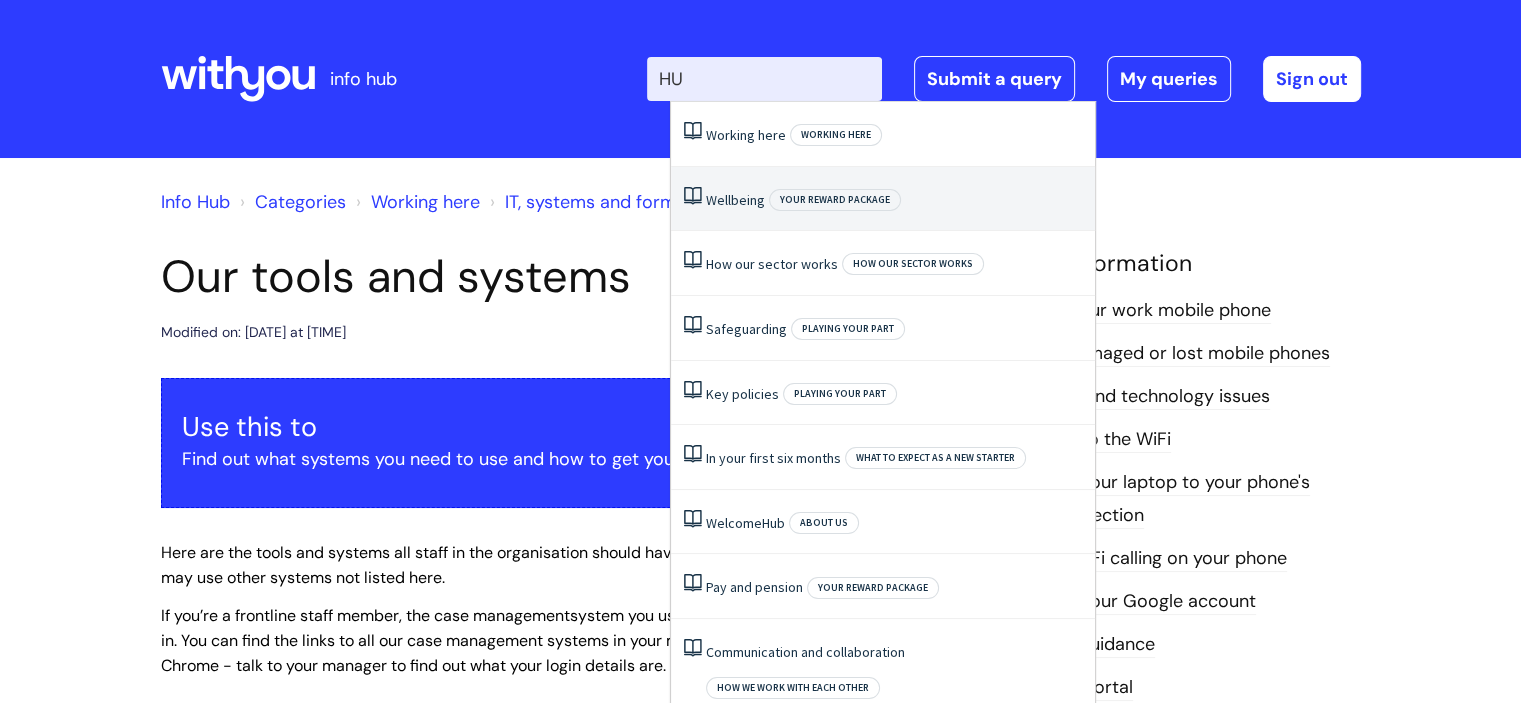 type on "H" 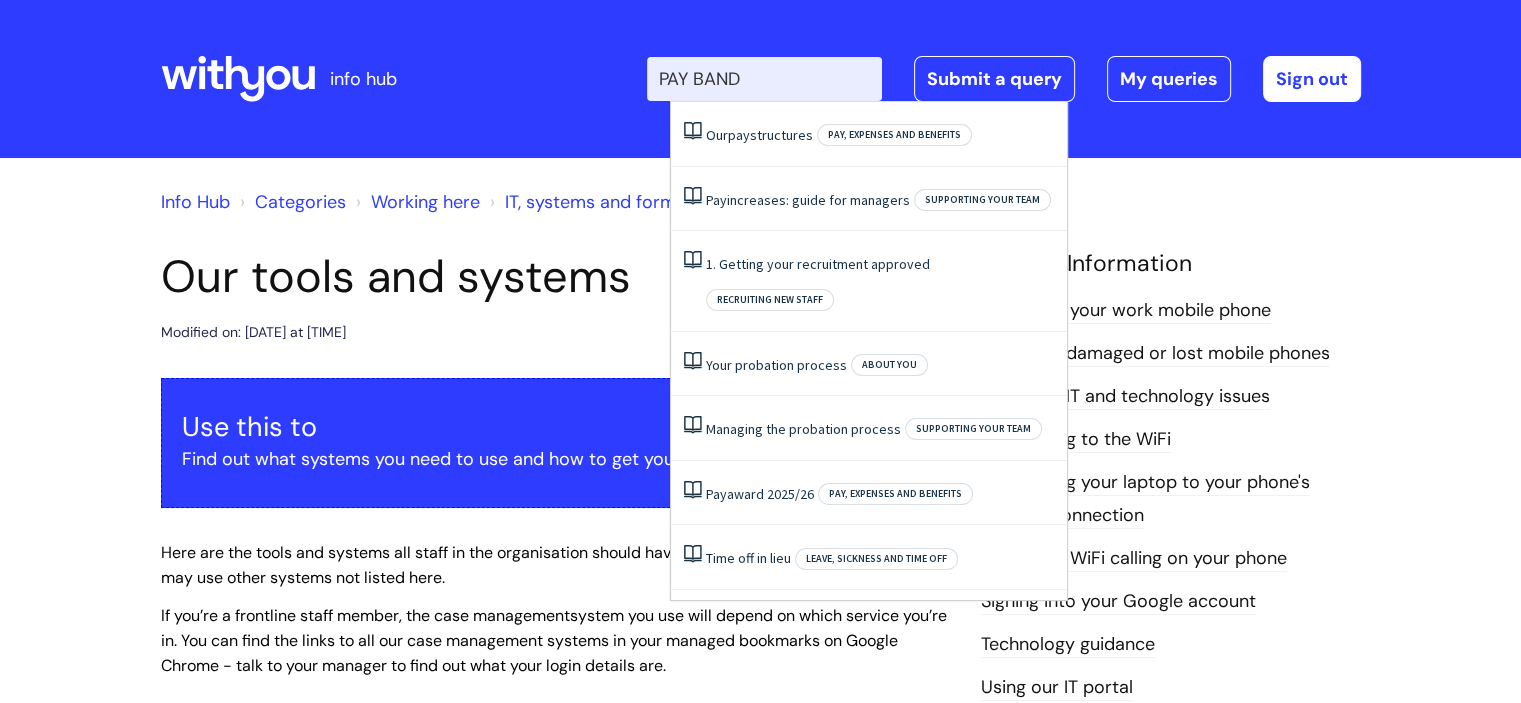 type on "PAY BAND" 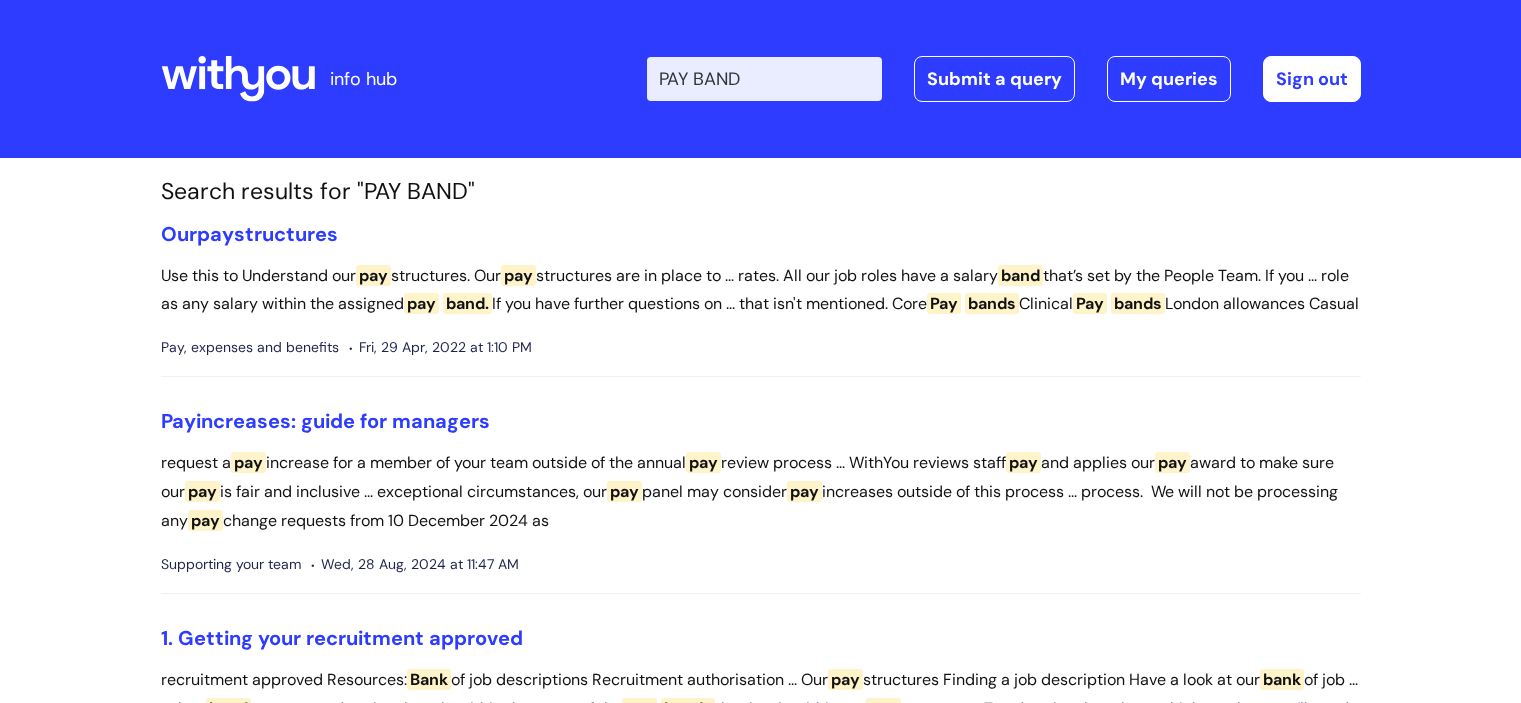 scroll, scrollTop: 0, scrollLeft: 0, axis: both 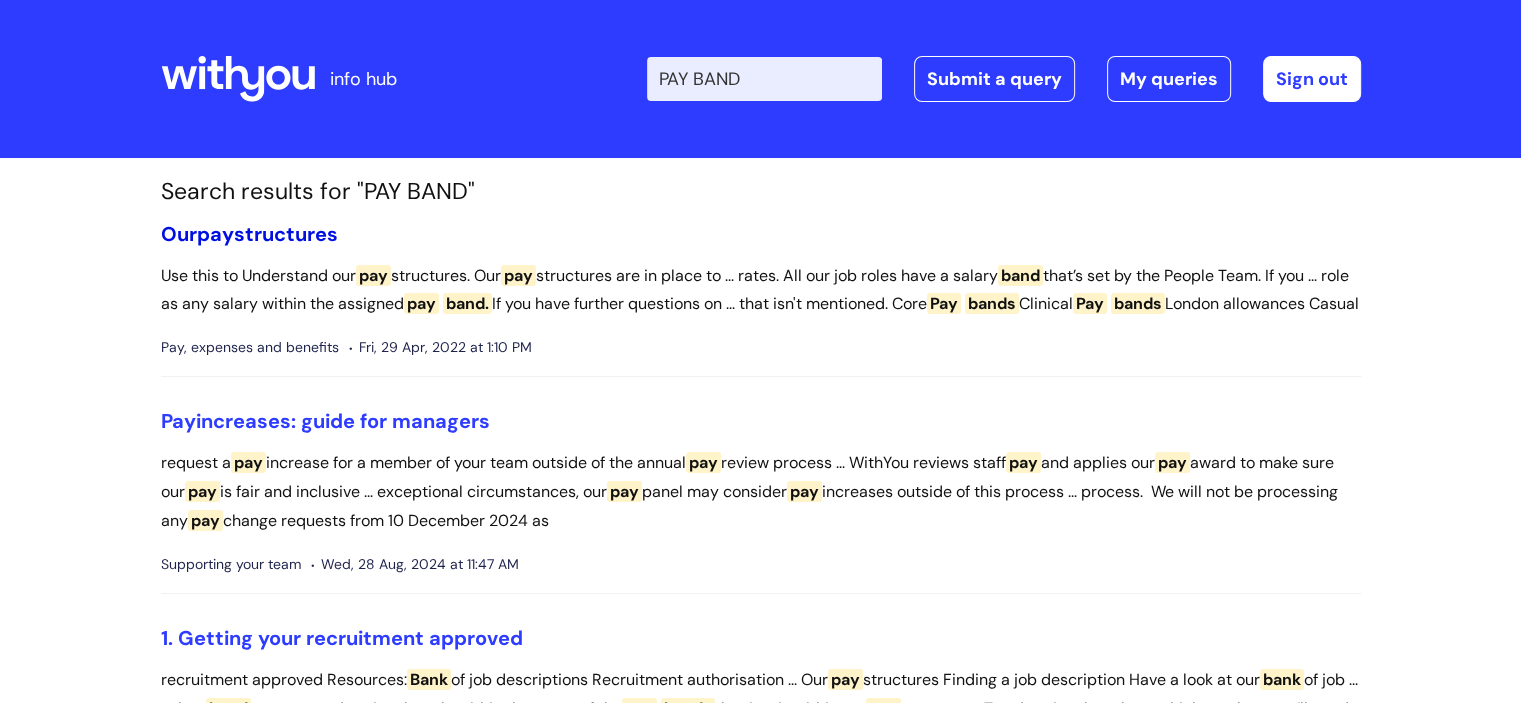 click on "Our  pay  structures" at bounding box center (249, 234) 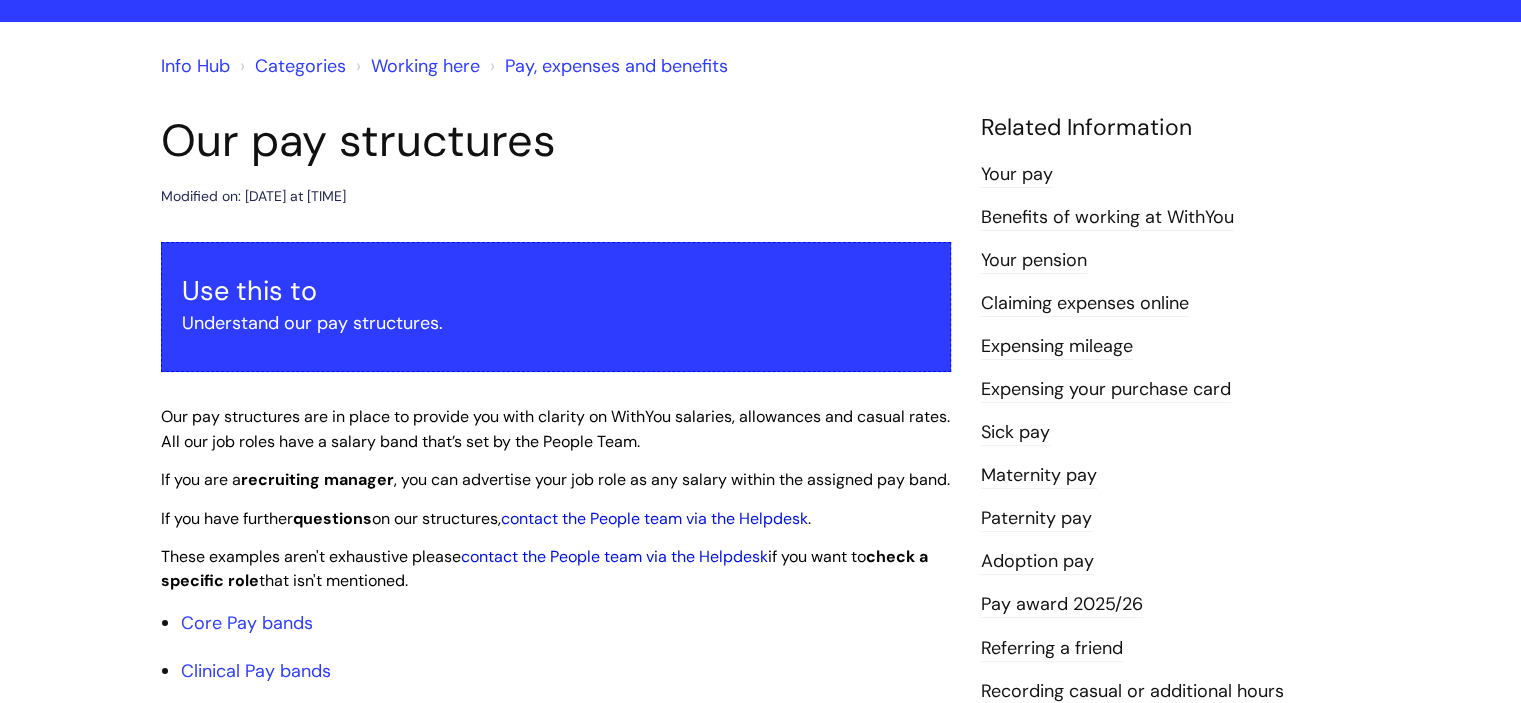scroll, scrollTop: 0, scrollLeft: 0, axis: both 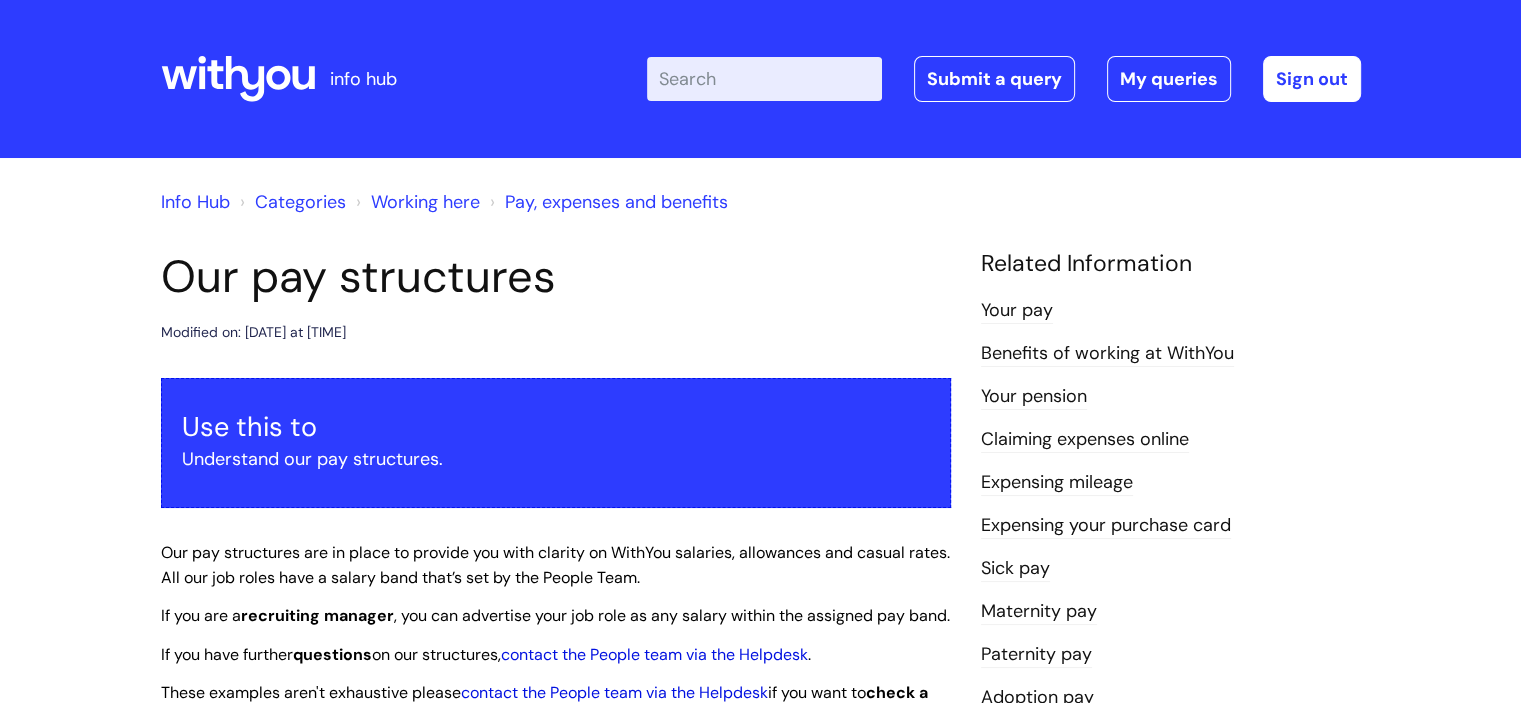 click 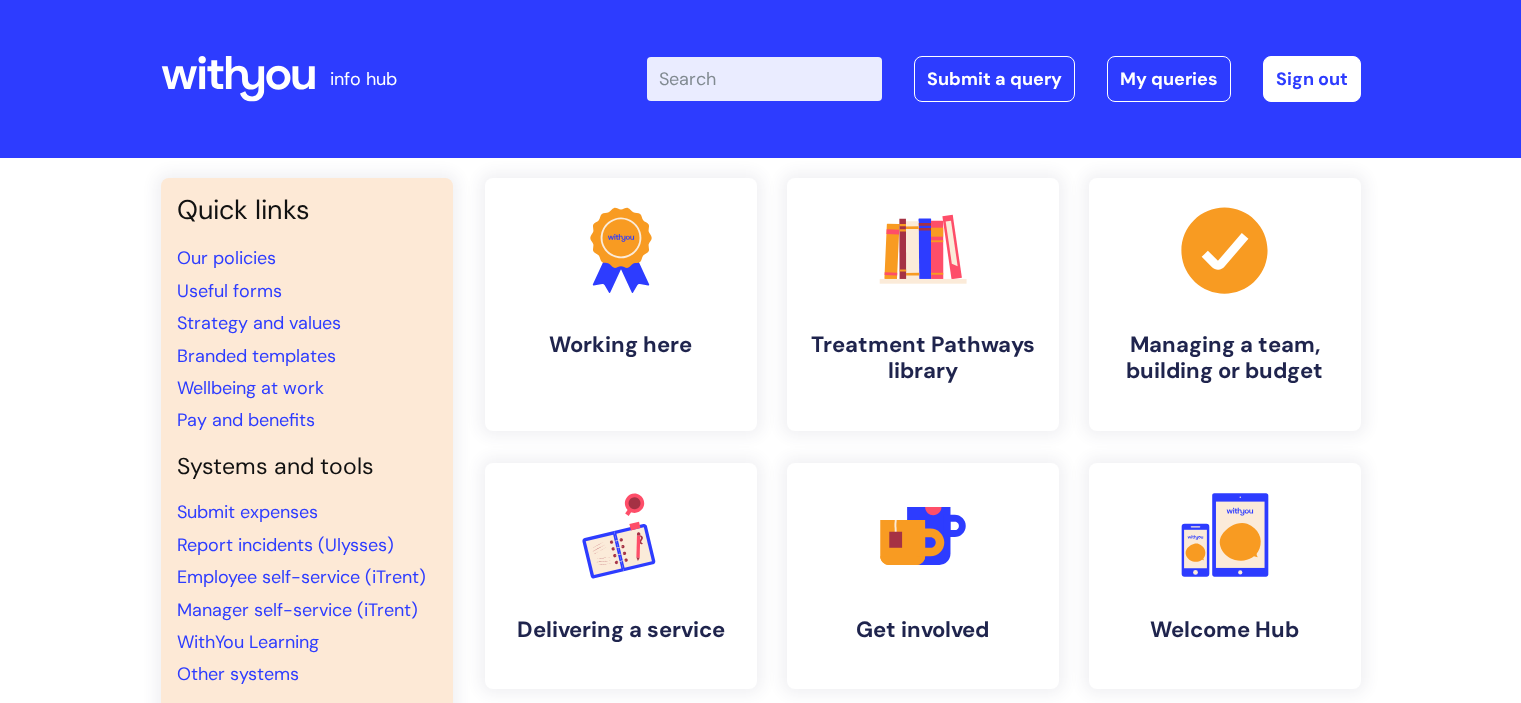 scroll, scrollTop: 0, scrollLeft: 0, axis: both 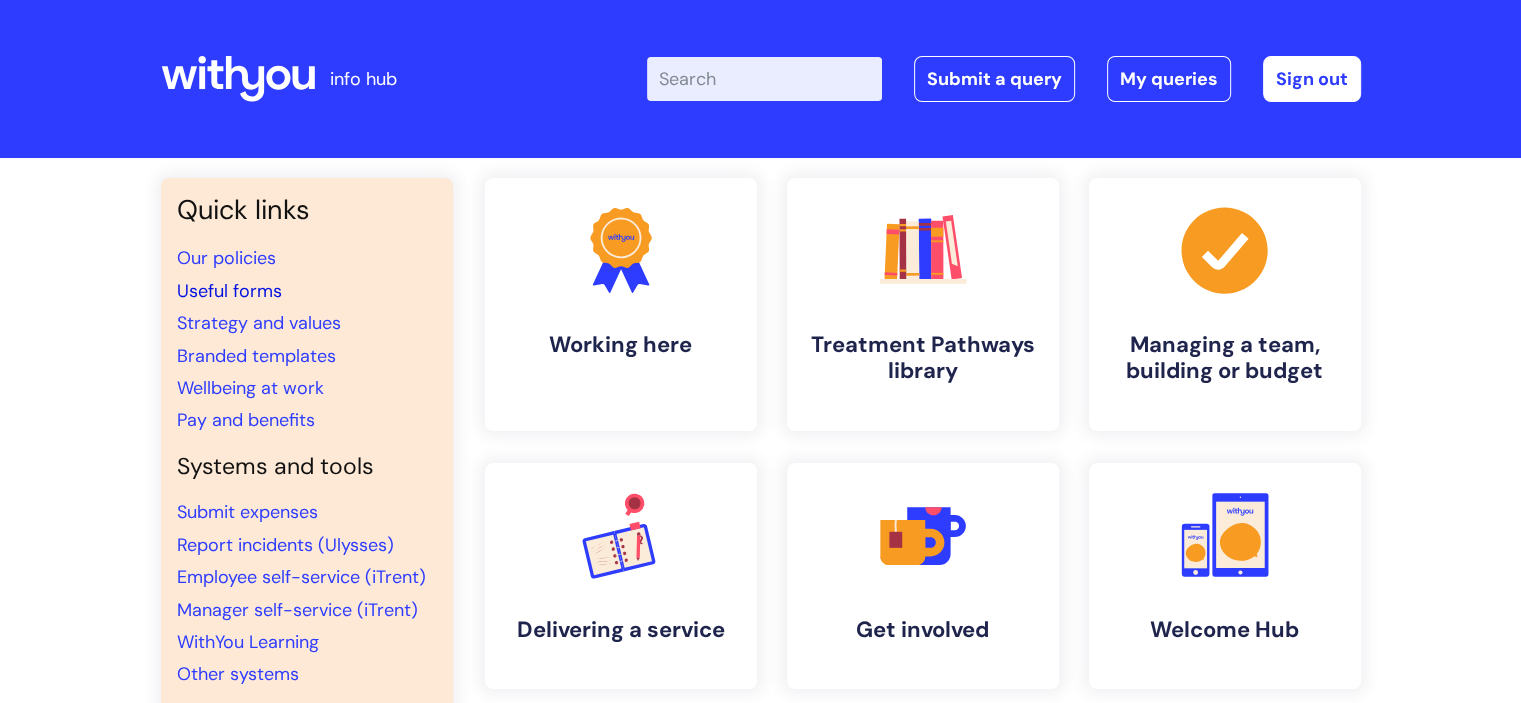 click on "Useful forms" at bounding box center [229, 291] 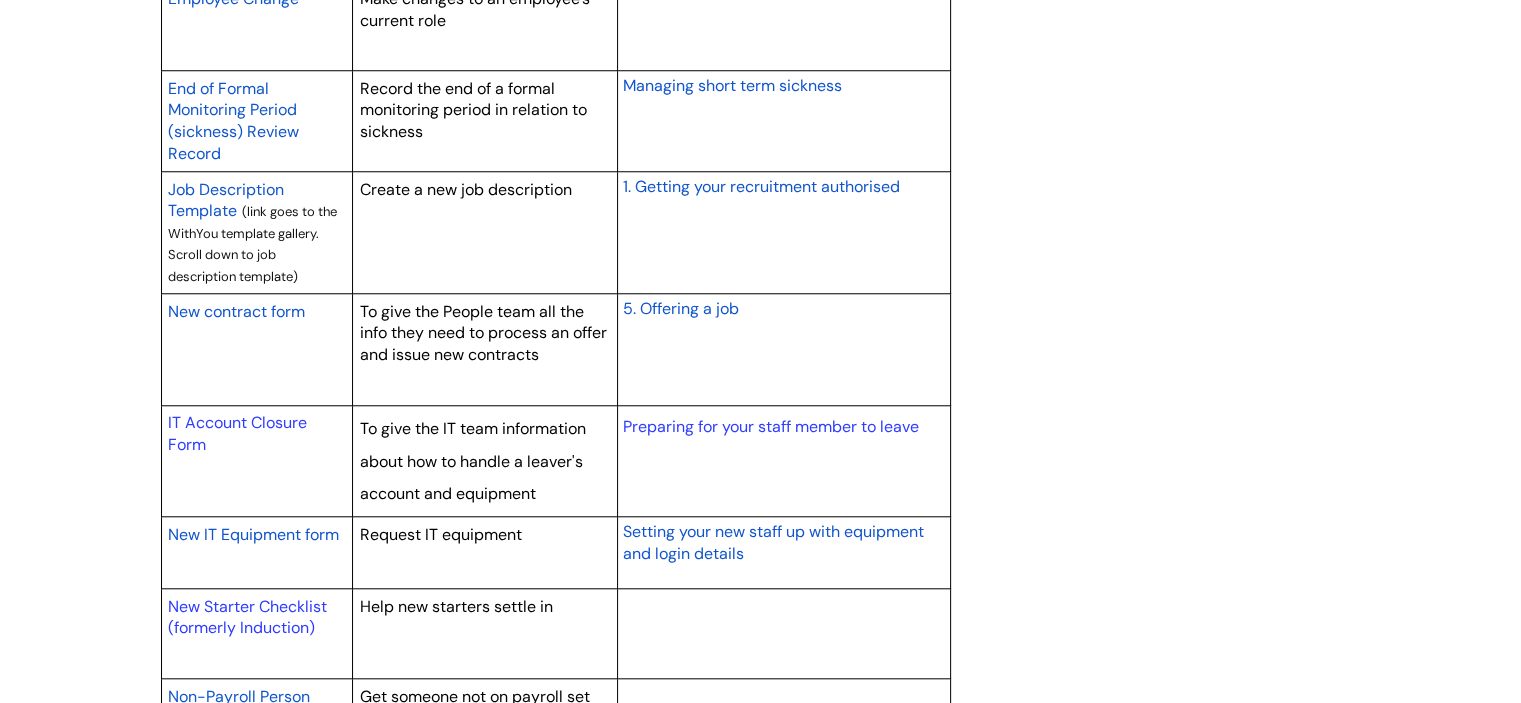 scroll, scrollTop: 1800, scrollLeft: 0, axis: vertical 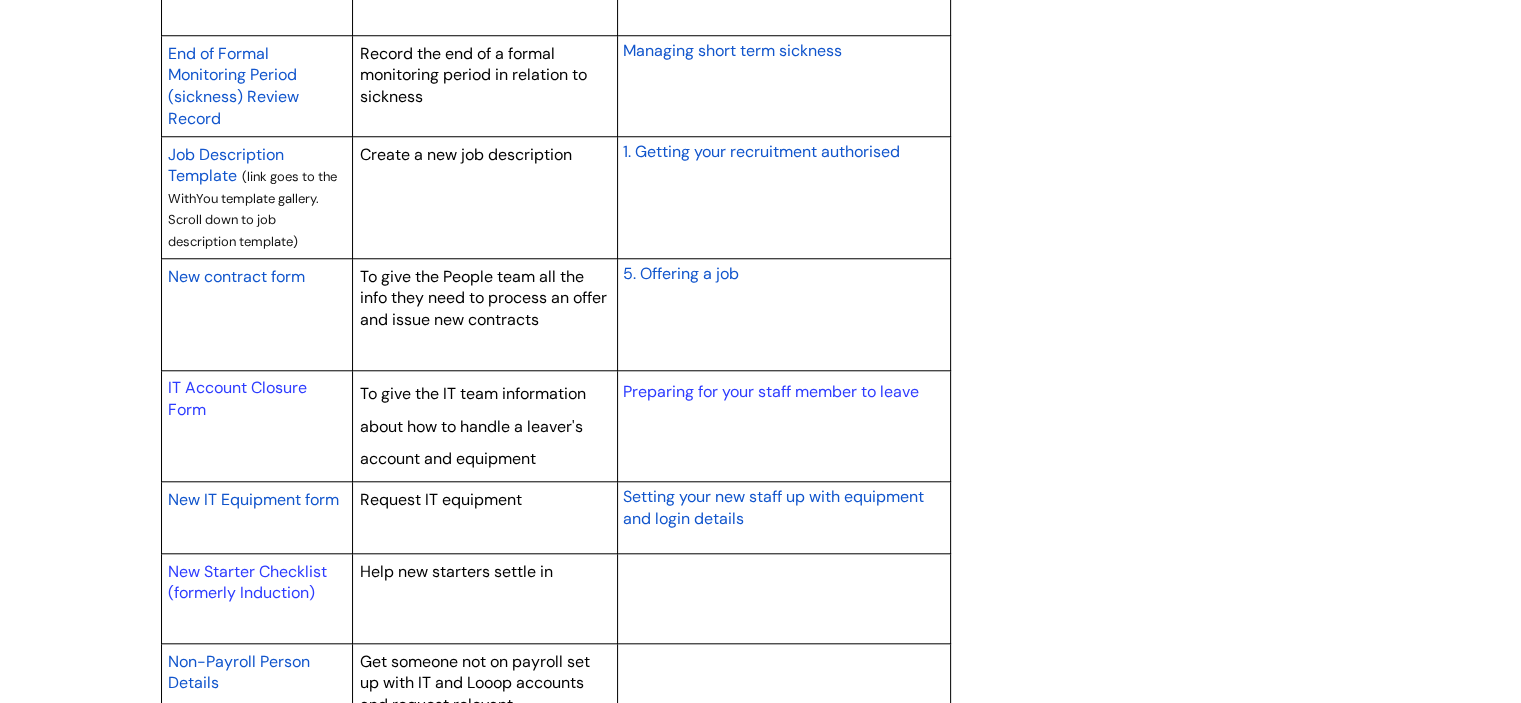 click on "New contract form" at bounding box center [236, 276] 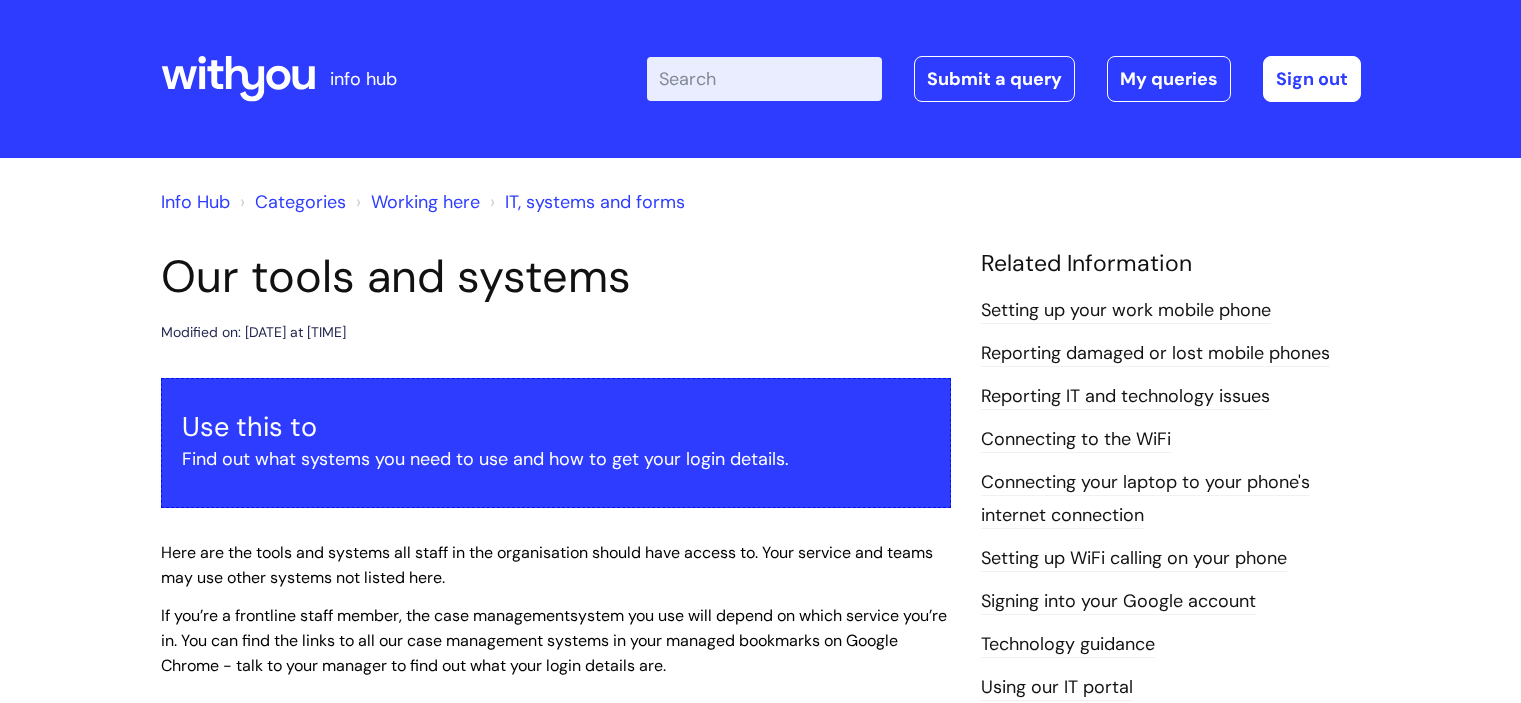 scroll, scrollTop: 0, scrollLeft: 0, axis: both 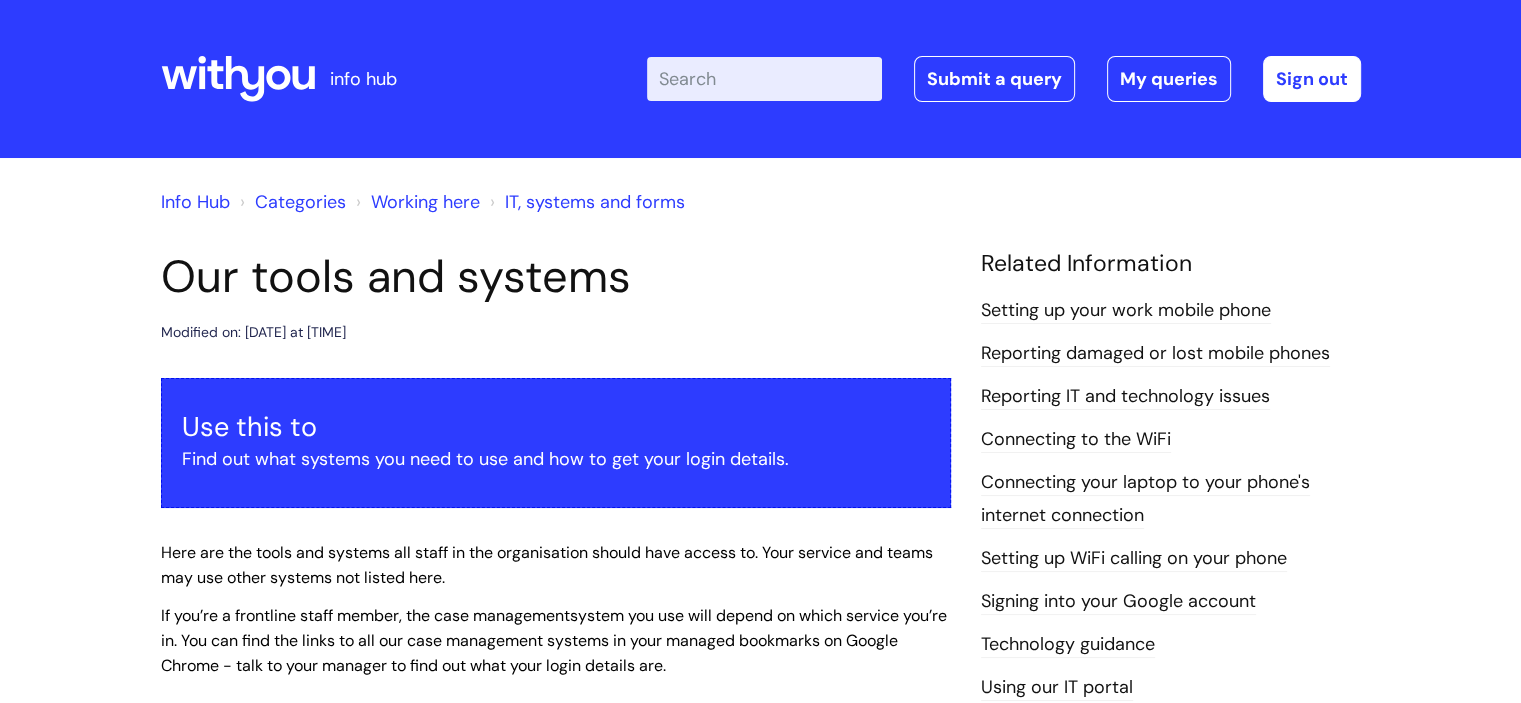click on "Enter your search term here..." at bounding box center [764, 79] 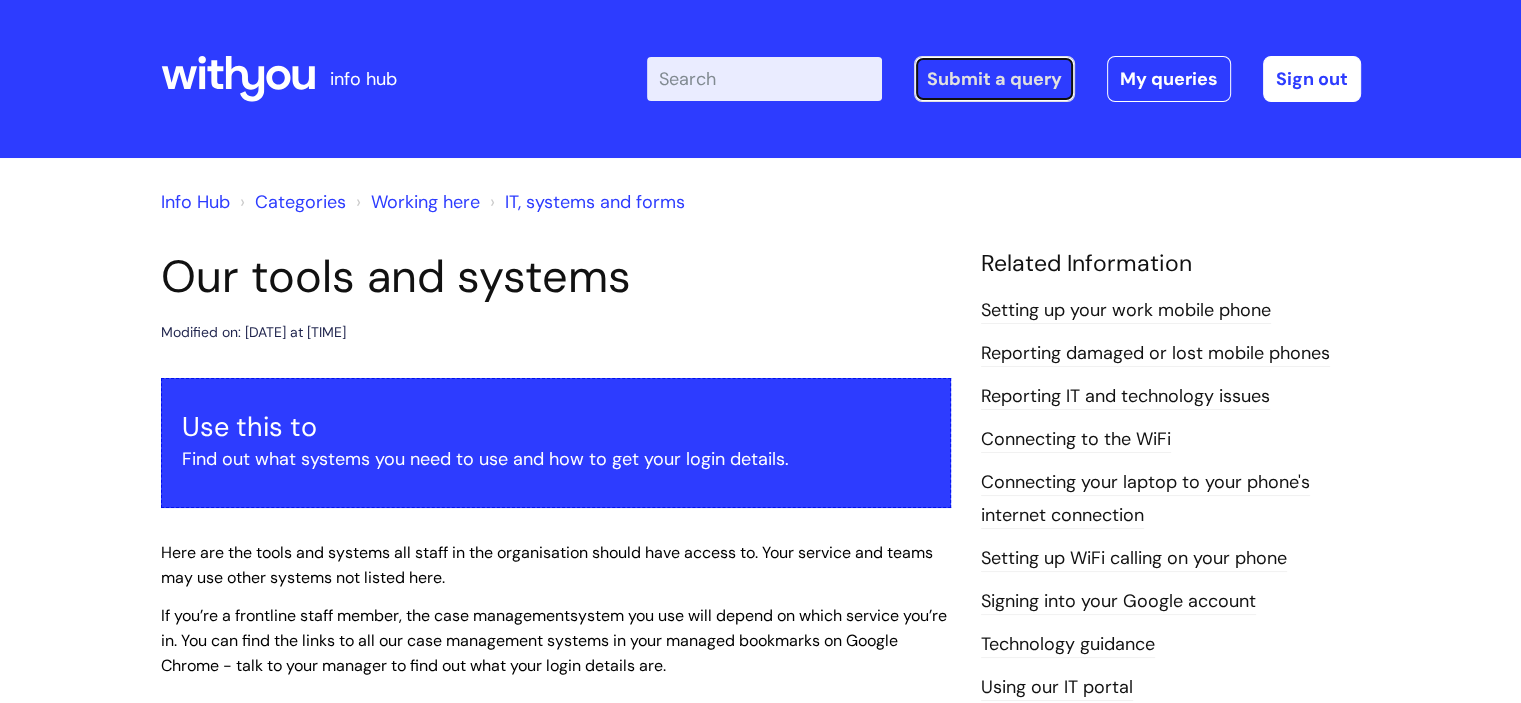 click on "Submit a query" at bounding box center [994, 79] 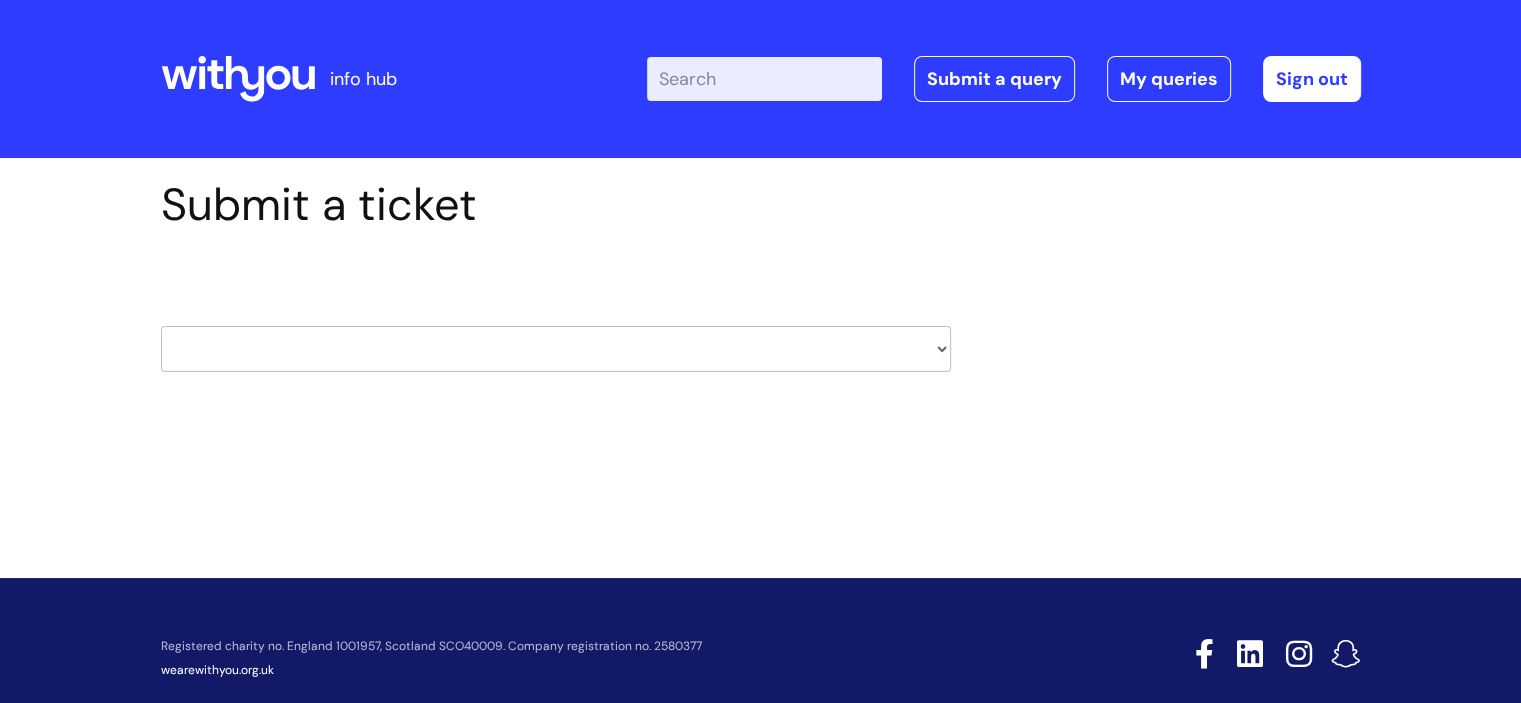 scroll, scrollTop: 36, scrollLeft: 0, axis: vertical 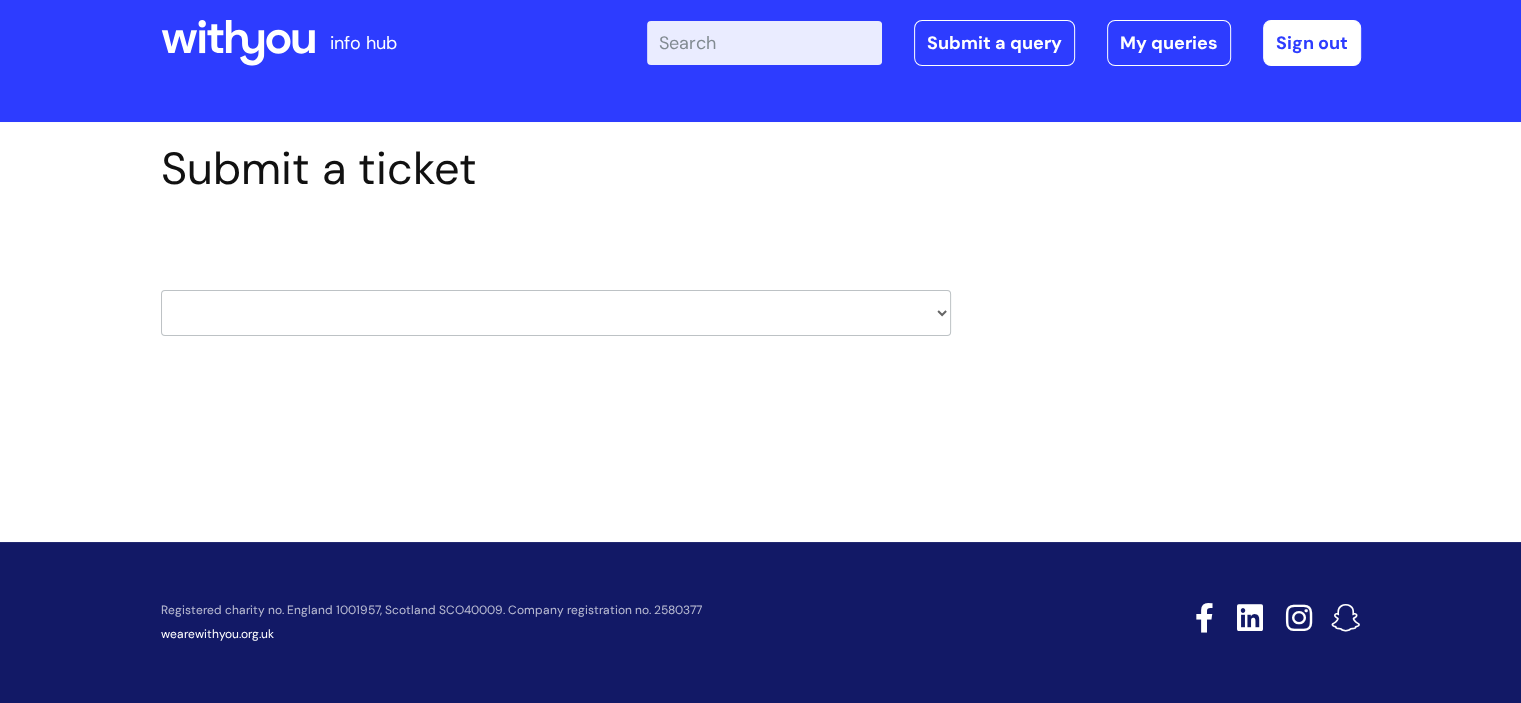 drag, startPoint x: 735, startPoint y: 325, endPoint x: 760, endPoint y: 326, distance: 25.019993 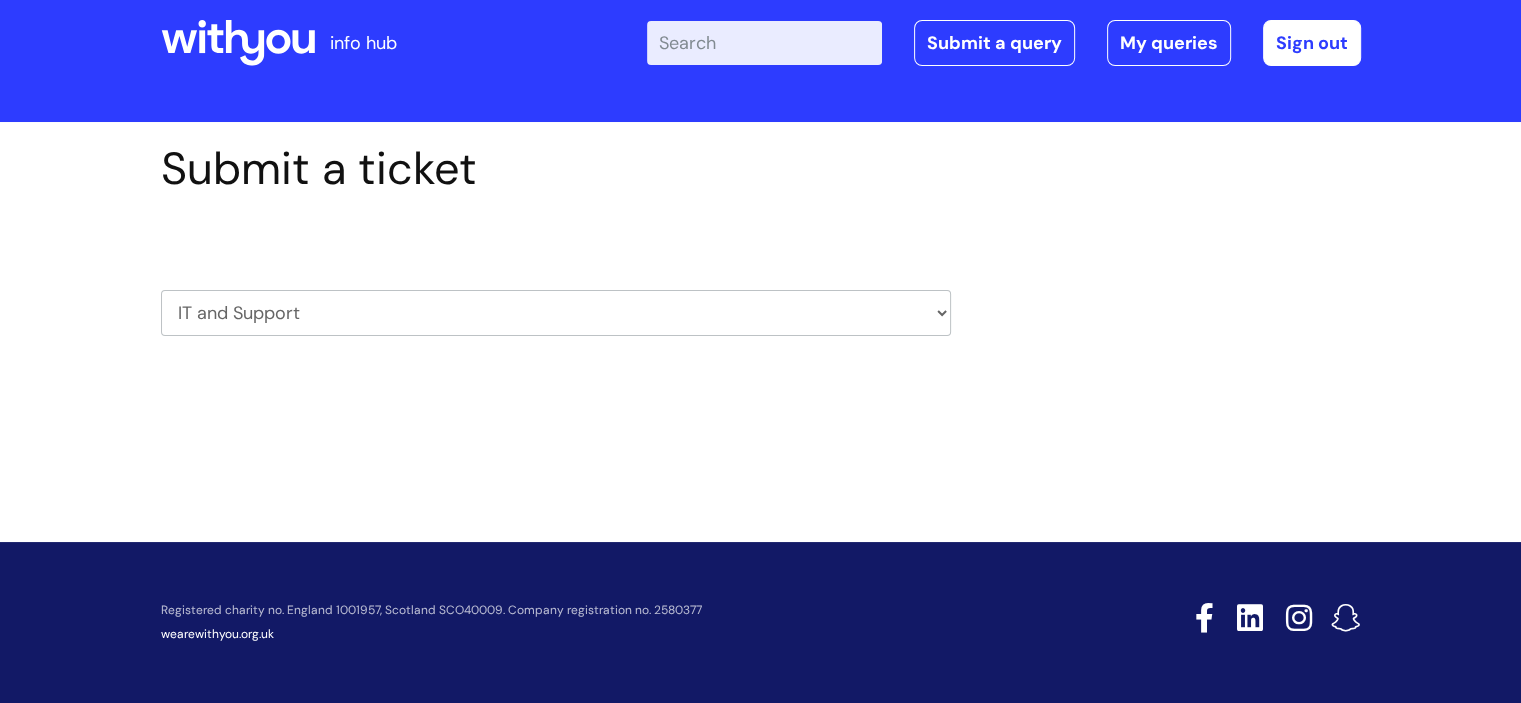click on "HR / People
IT and Support
Clinical Drug Alerts
Finance Accounts
Data Support Team
Data Protection
External Communications
Learning and Development
Information Requests & Reports - Data Analysts
Insurance
Internal Communications
Pensions
Surrey NHS Talking Therapies
Payroll
Safeguarding" at bounding box center [556, 313] 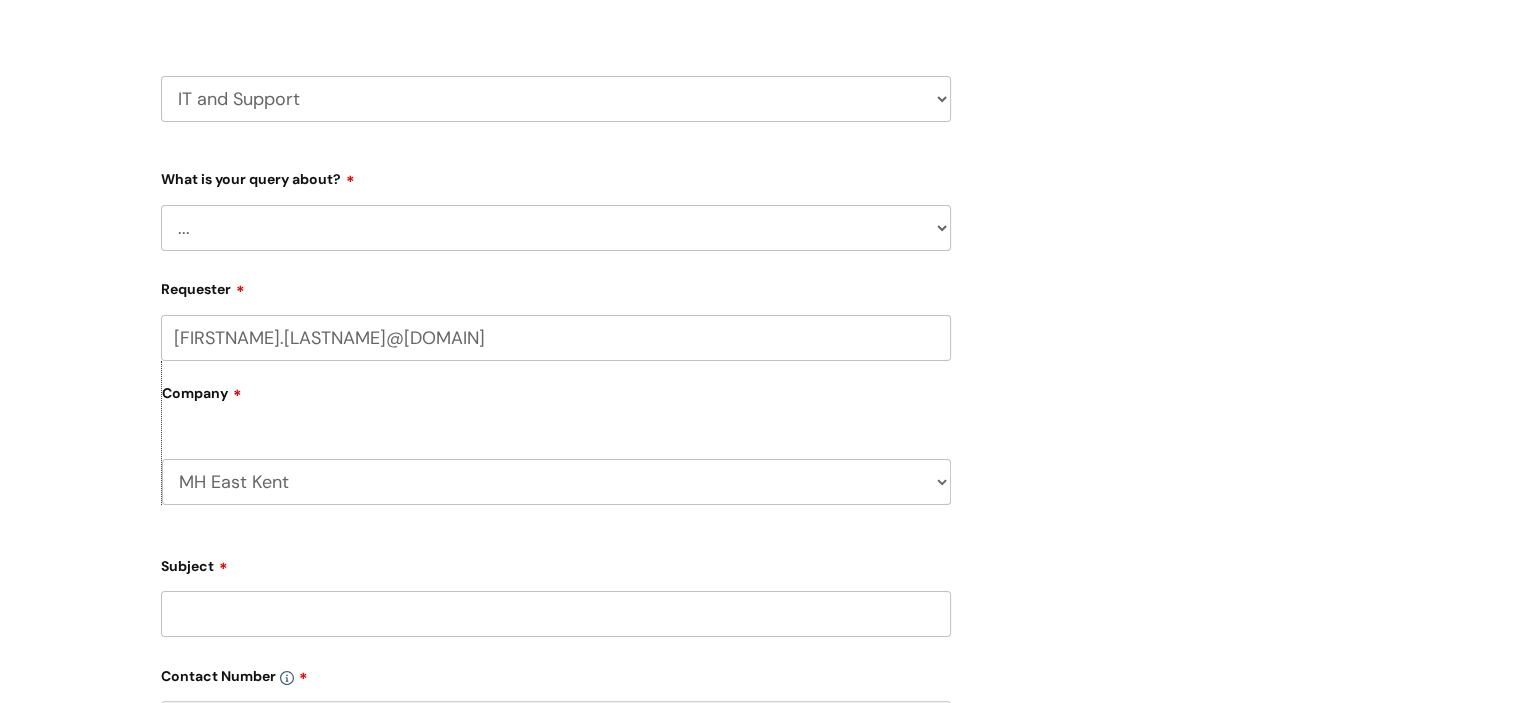 scroll, scrollTop: 300, scrollLeft: 0, axis: vertical 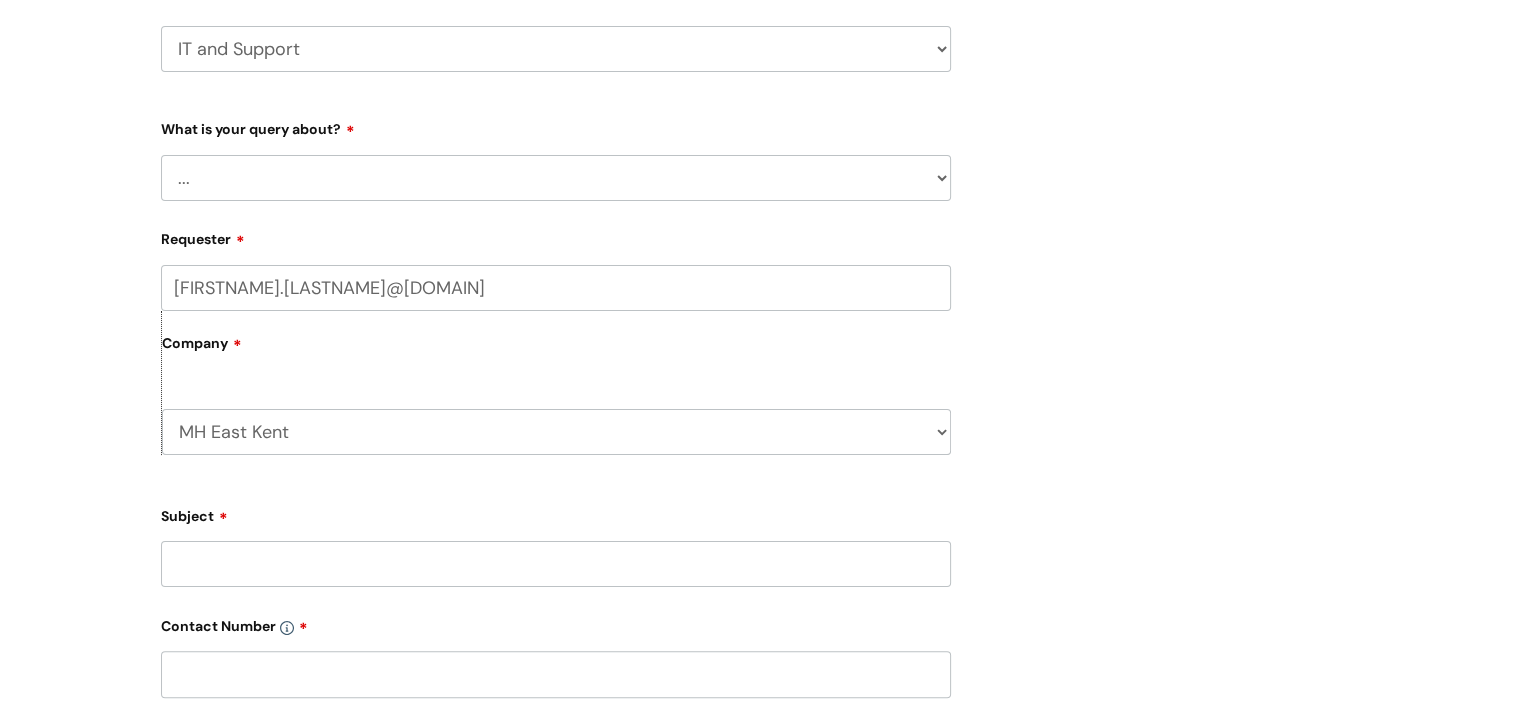 click on "...
Mobile Phone Reset & MFA
Accounts, Starters and Leavers
IT Hardware issue
I need help logging in
Printing & Scanning
Something Else
System/software" at bounding box center (556, 178) 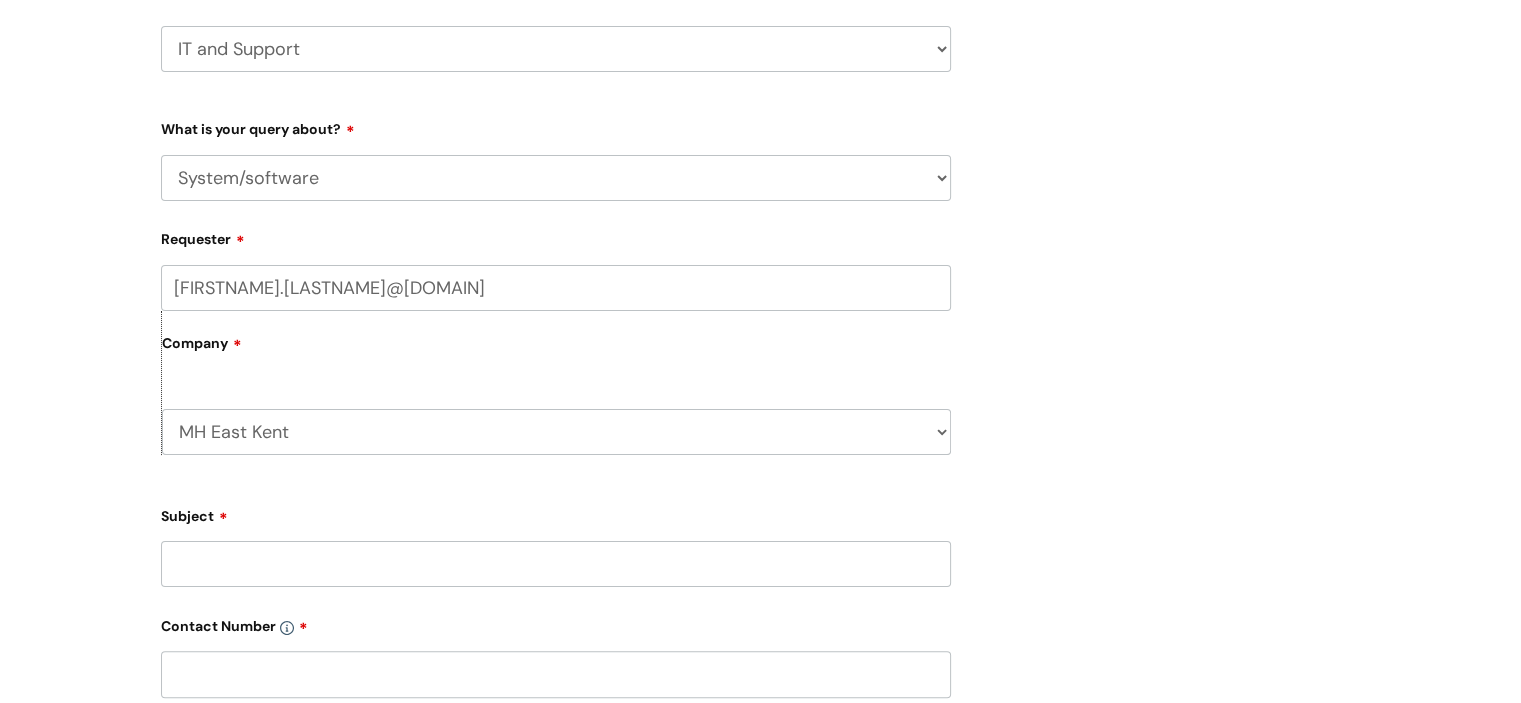 click on "...
Mobile Phone Reset & MFA
Accounts, Starters and Leavers
IT Hardware issue
I need help logging in
Printing & Scanning
Something Else
System/software" at bounding box center [556, 178] 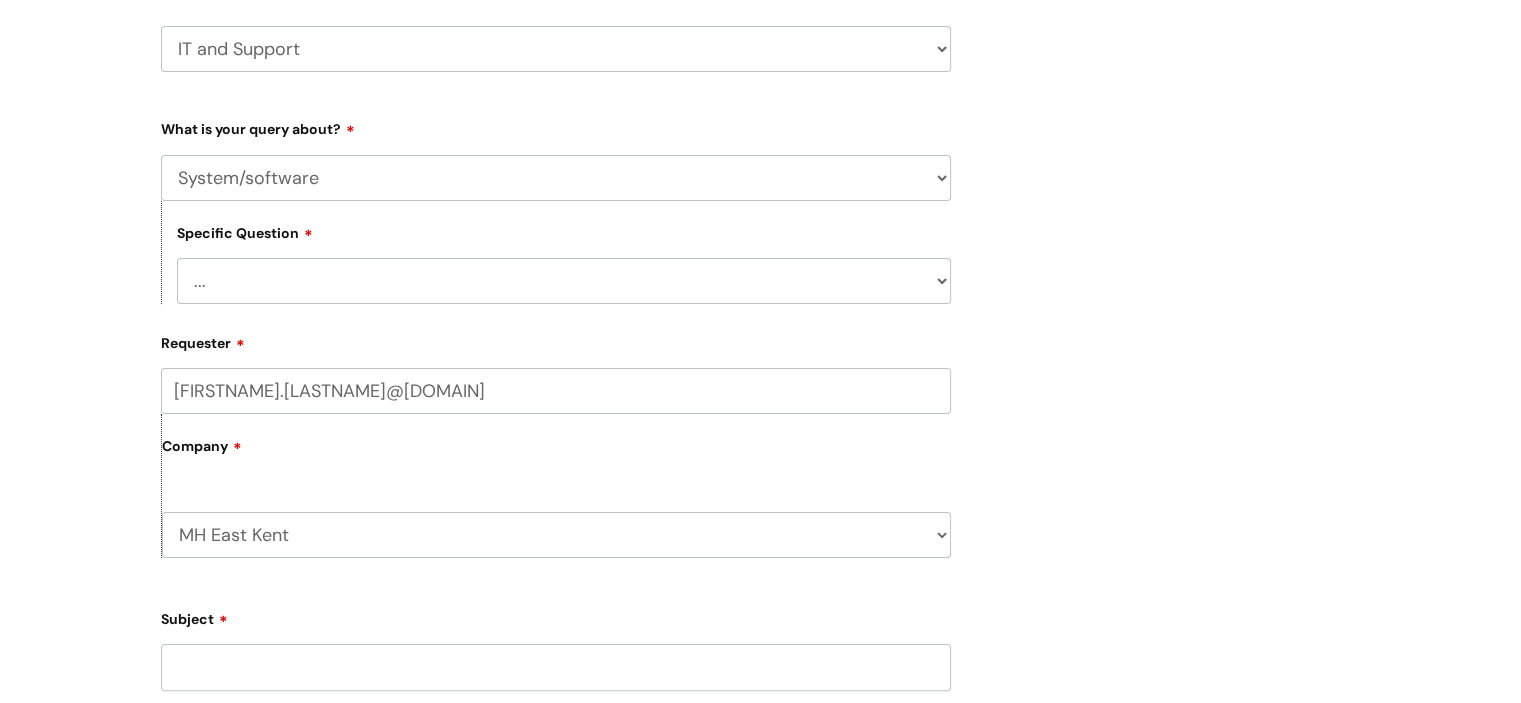 click on "HR / People
IT and Support
Clinical Drug Alerts
Finance Accounts
Data Support Team
Data Protection
External Communications
Learning and Development
Information Requests & Reports - Data Analysts
Insurance
Internal Communications
Pensions
Surrey NHS Talking Therapies
Payroll
Safeguarding" at bounding box center [556, 49] 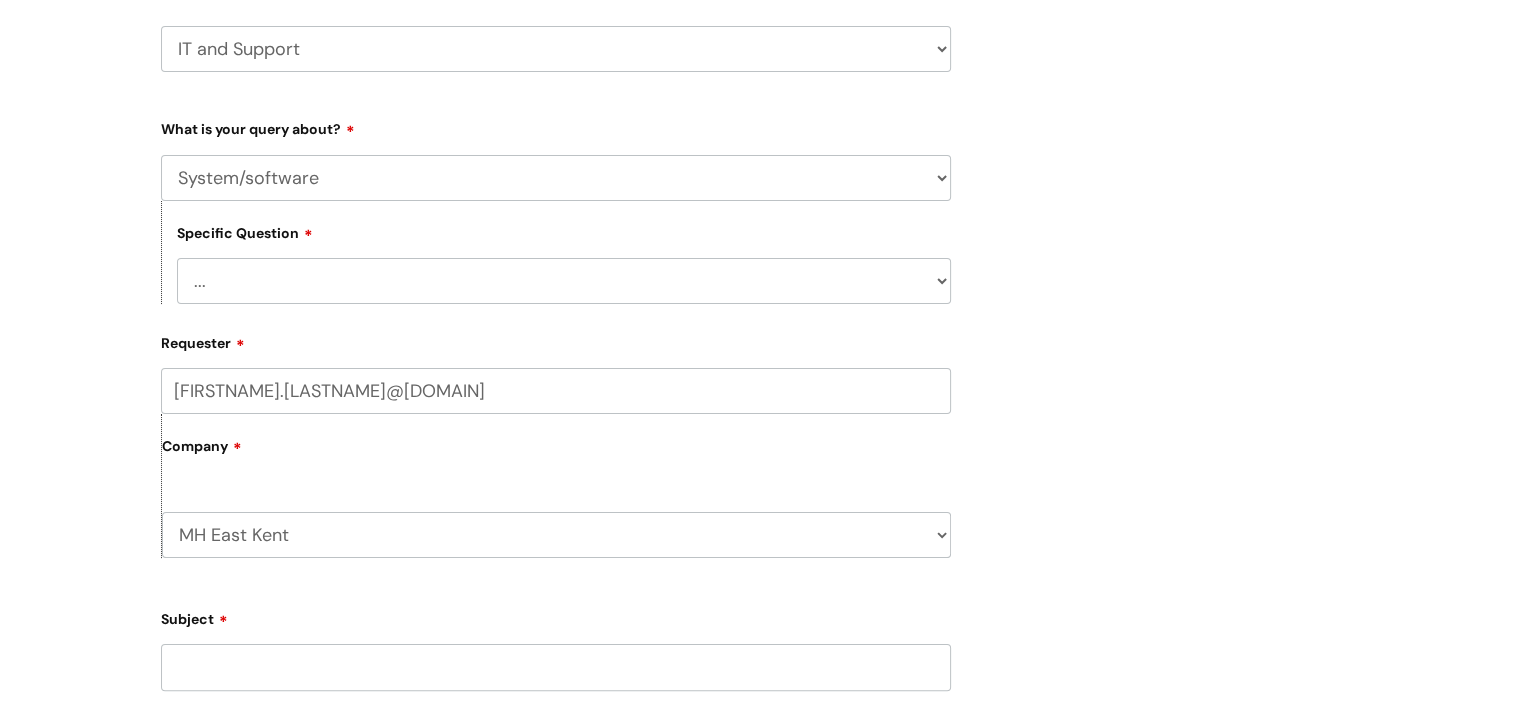 select on "systems" 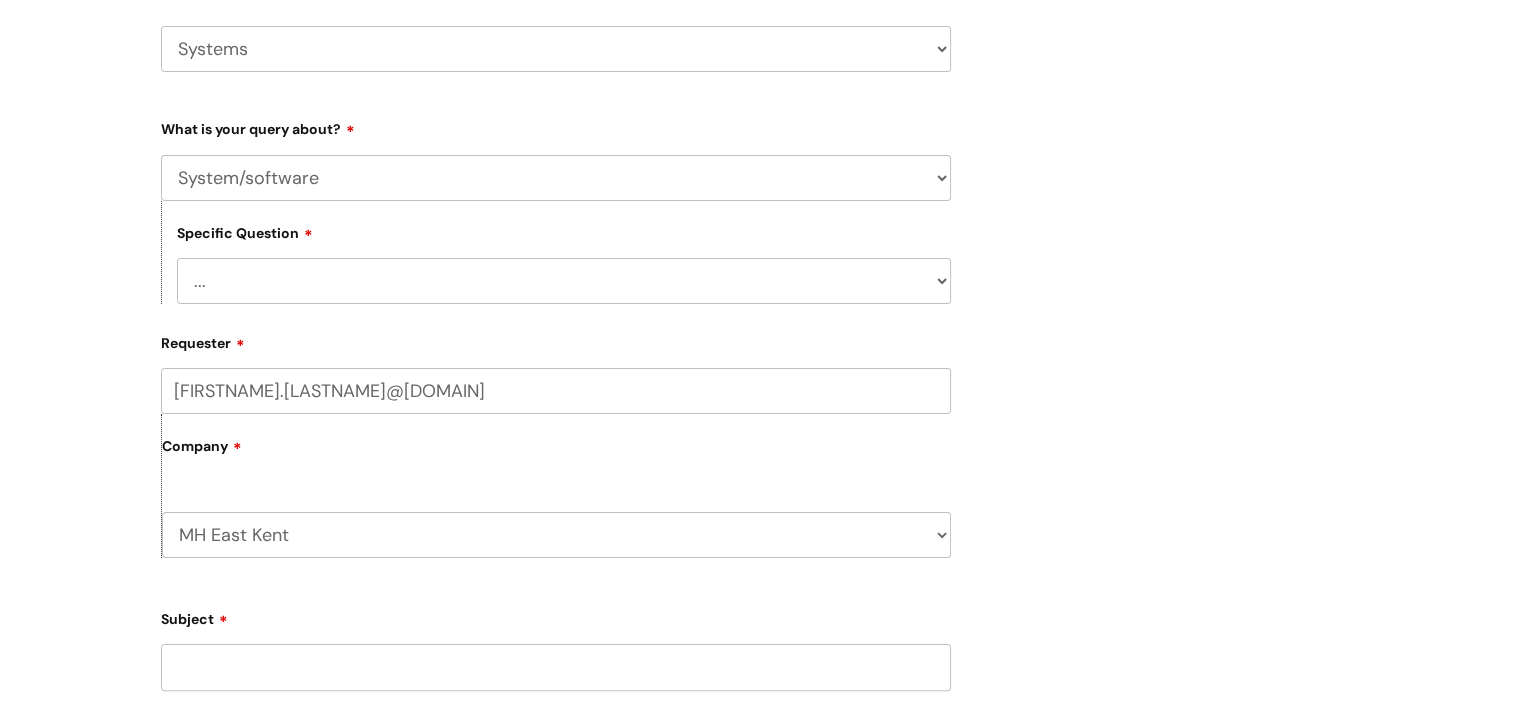 click on "HR / People
IT and Support
Clinical Drug Alerts
Finance Accounts
Data Support Team
Data Protection
External Communications
Learning and Development
Information Requests & Reports - Data Analysts
Insurance
Internal Communications
Pensions
Surrey NHS Talking Therapies
Payroll
Safeguarding" at bounding box center [556, 49] 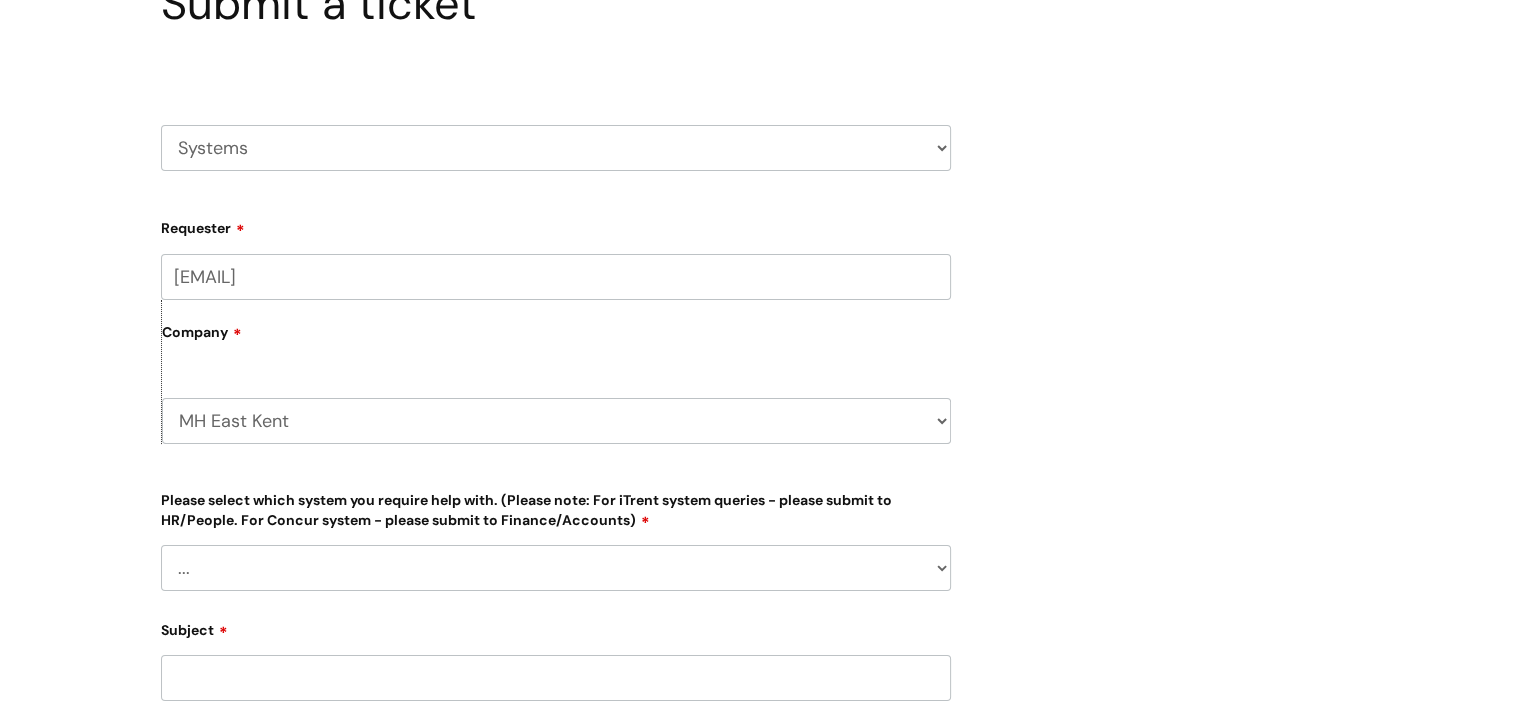 scroll, scrollTop: 300, scrollLeft: 0, axis: vertical 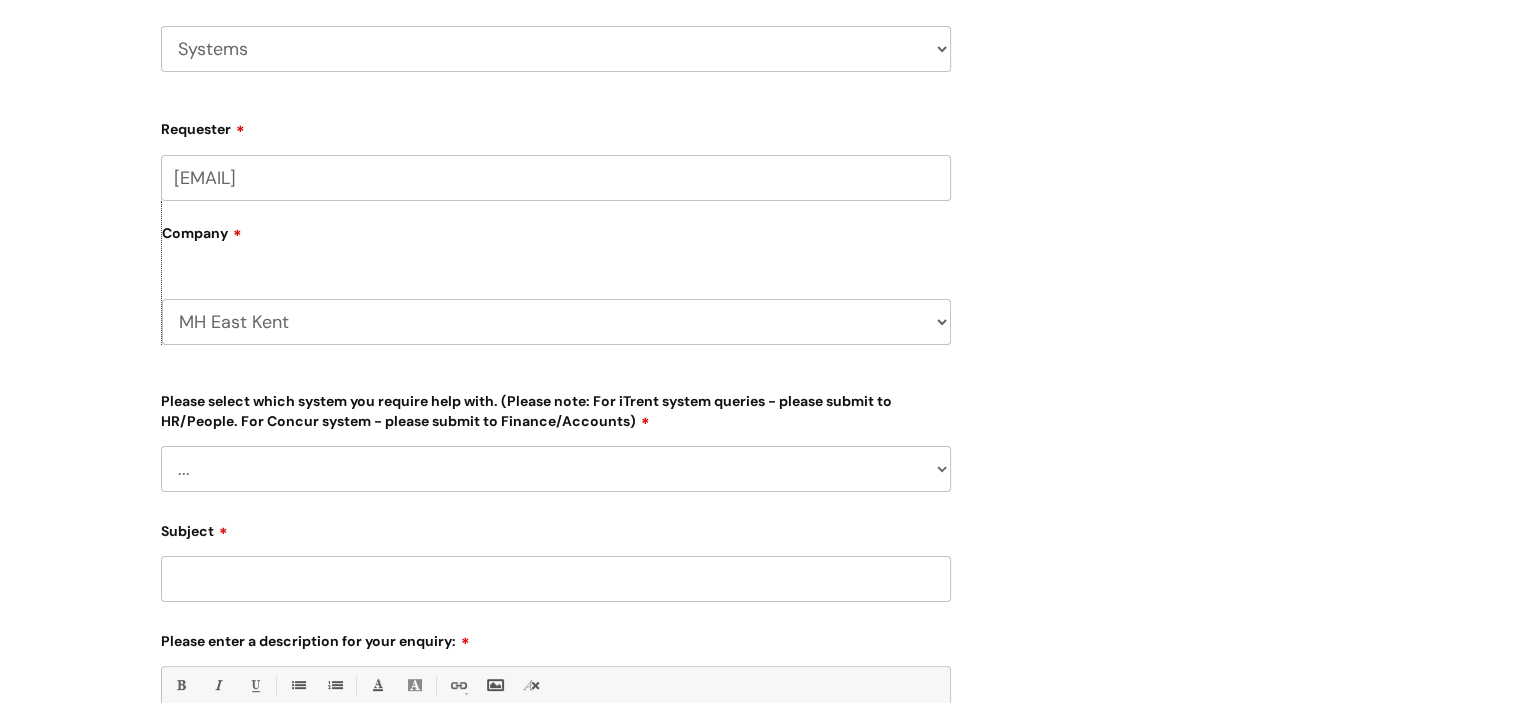 click on "...
Ulysses
Helpdesk
Monday.com
Nebula fault
ILLY CarePath fault
Halo fault
E-case fault
Inform fault
Neo Fault
Other Case Management System
Something else" at bounding box center [556, 469] 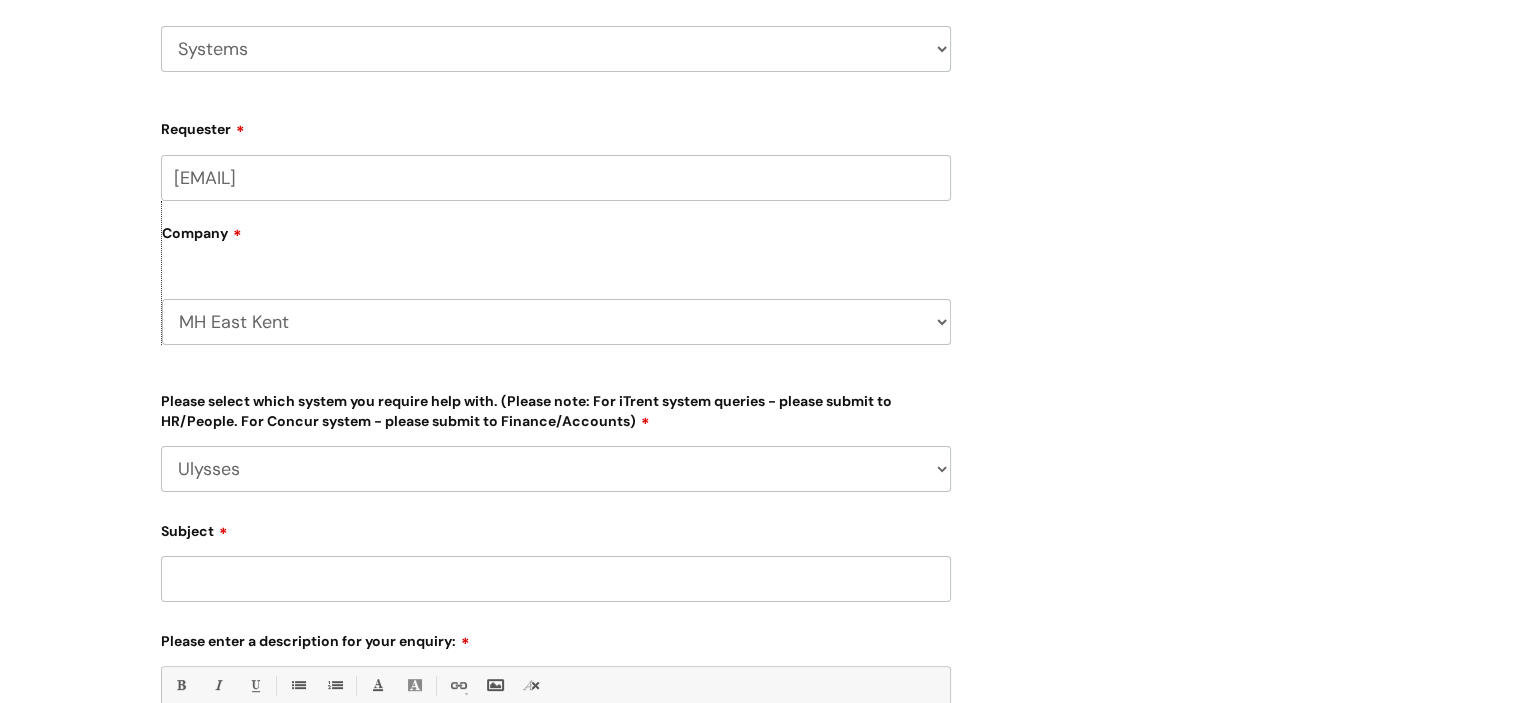 click on "...
Ulysses
Helpdesk
Monday.com
Nebula fault
ILLY CarePath fault
Halo fault
E-case fault
Inform fault
Neo Fault
Other Case Management System
Something else" at bounding box center [556, 469] 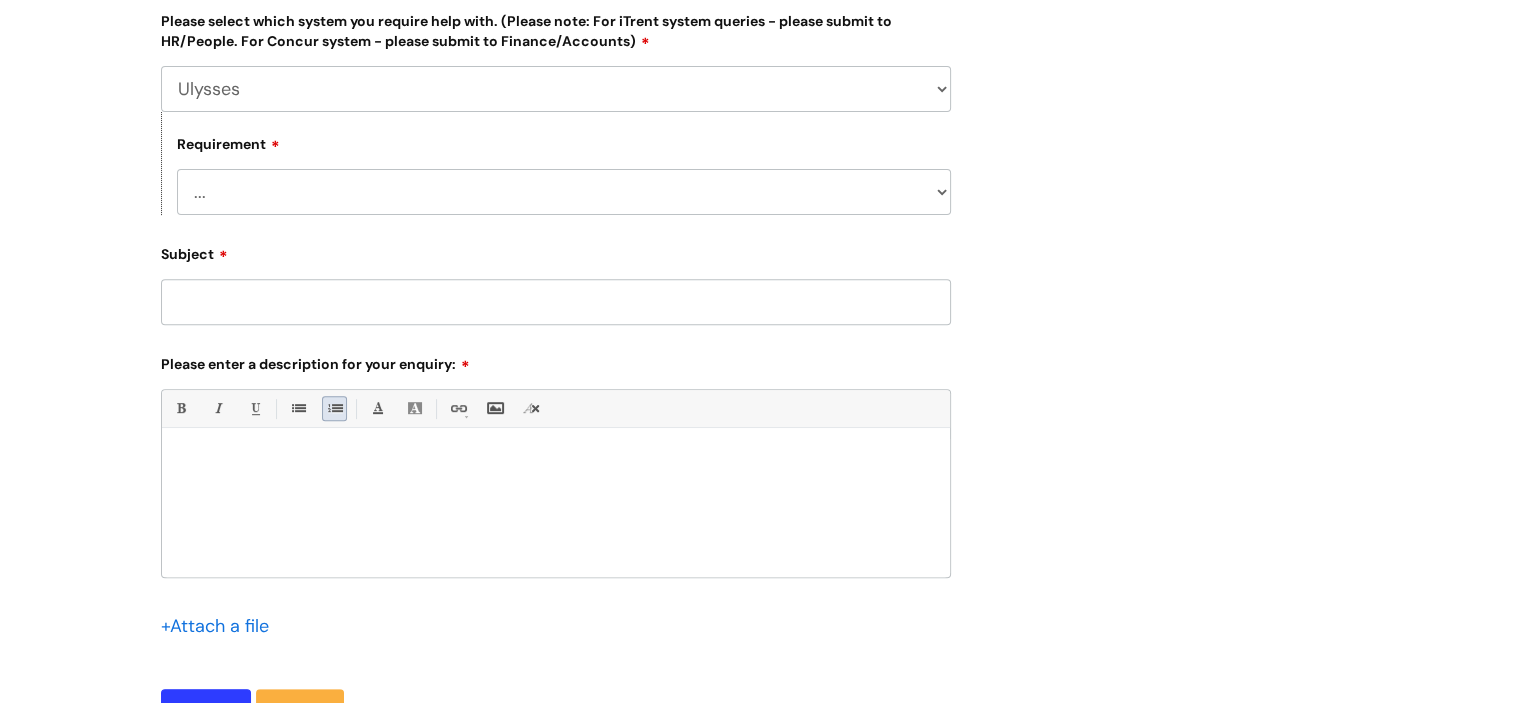 scroll, scrollTop: 700, scrollLeft: 0, axis: vertical 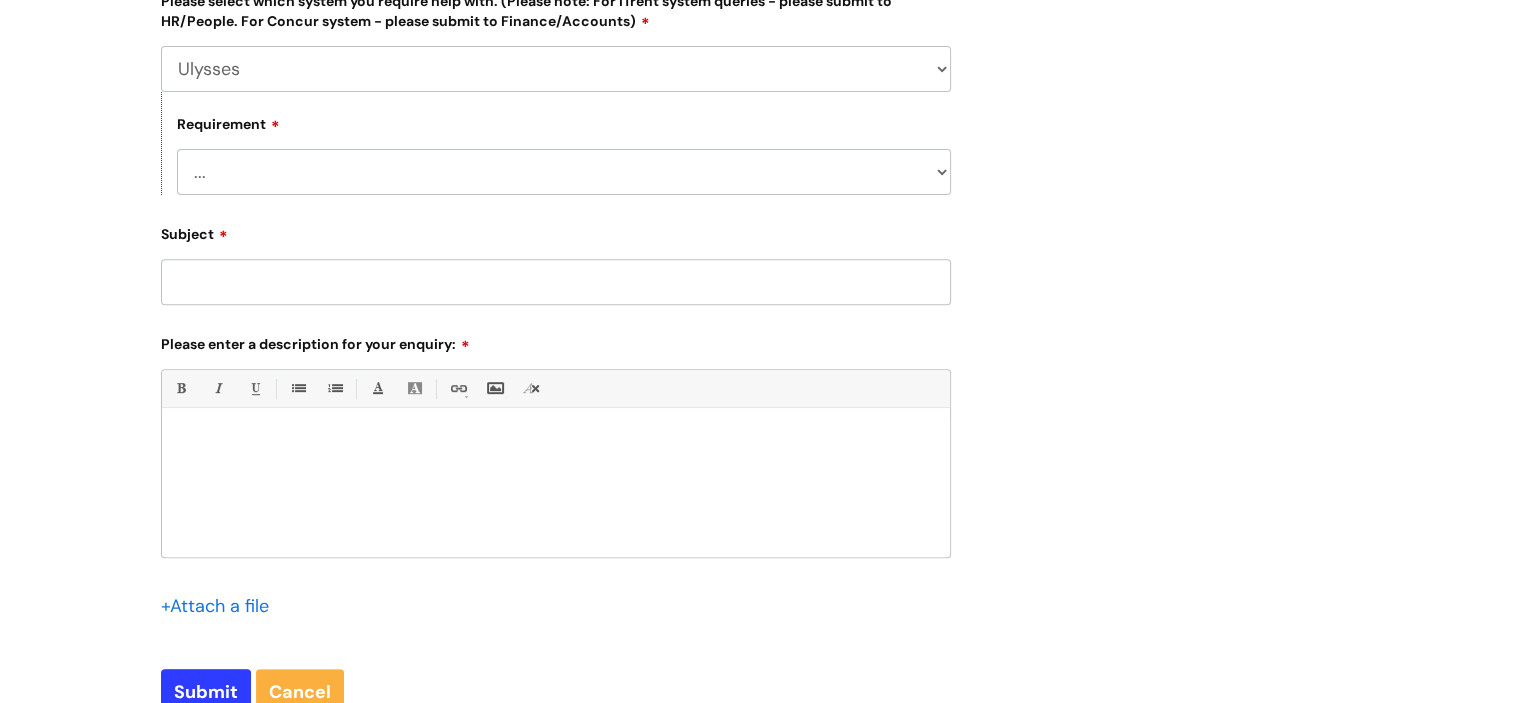 click on "... Login required Data report assistance Reporting a fault" at bounding box center (564, 172) 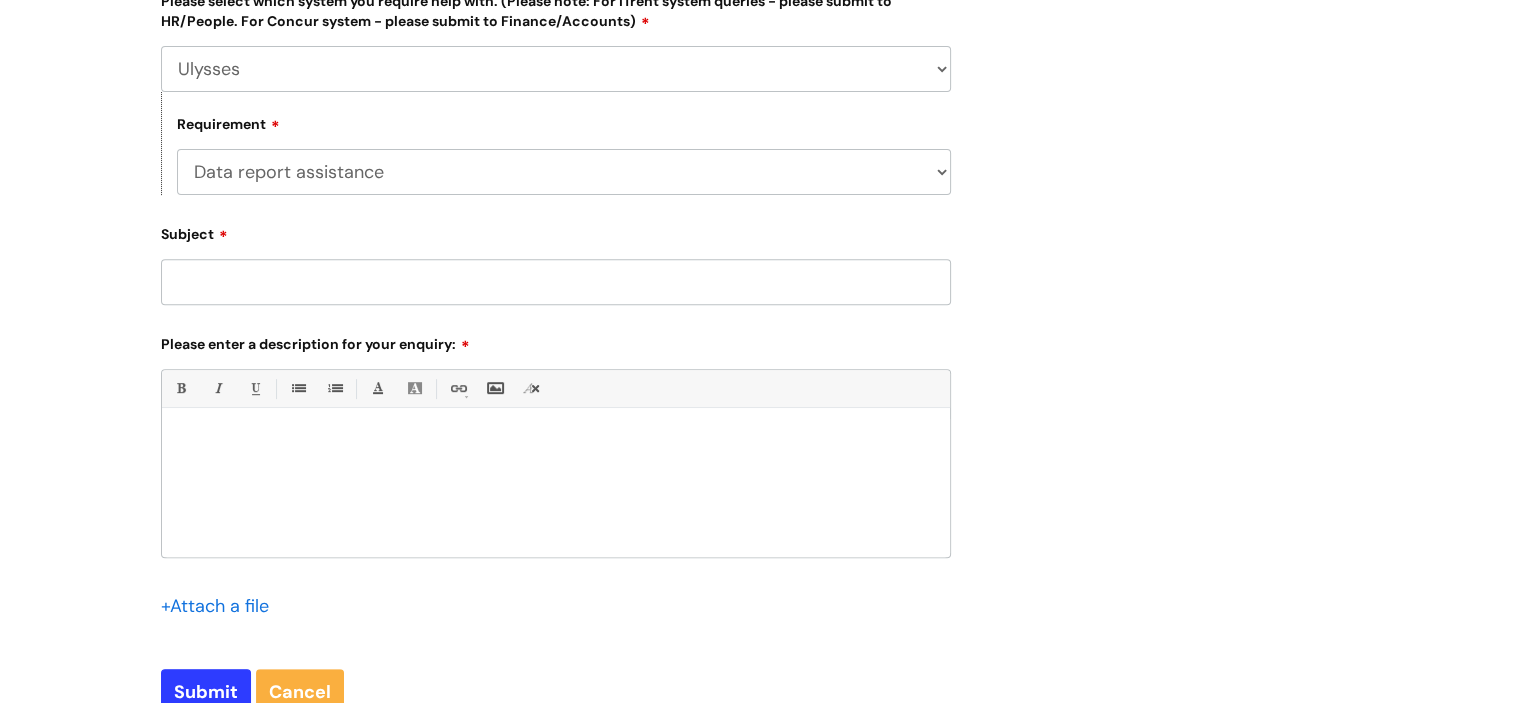 click on "... Login required Data report assistance Reporting a fault" at bounding box center (564, 172) 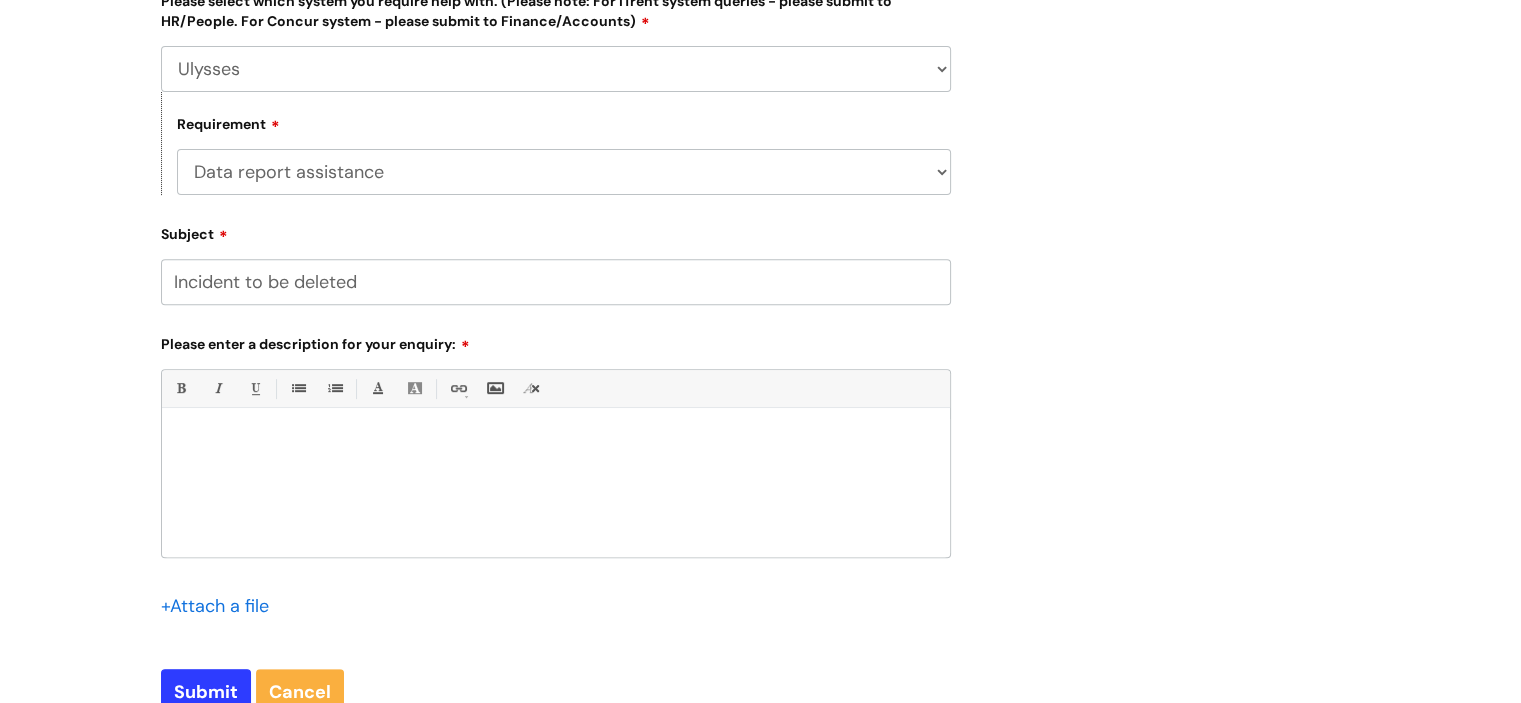 type on "Incident to be deleted" 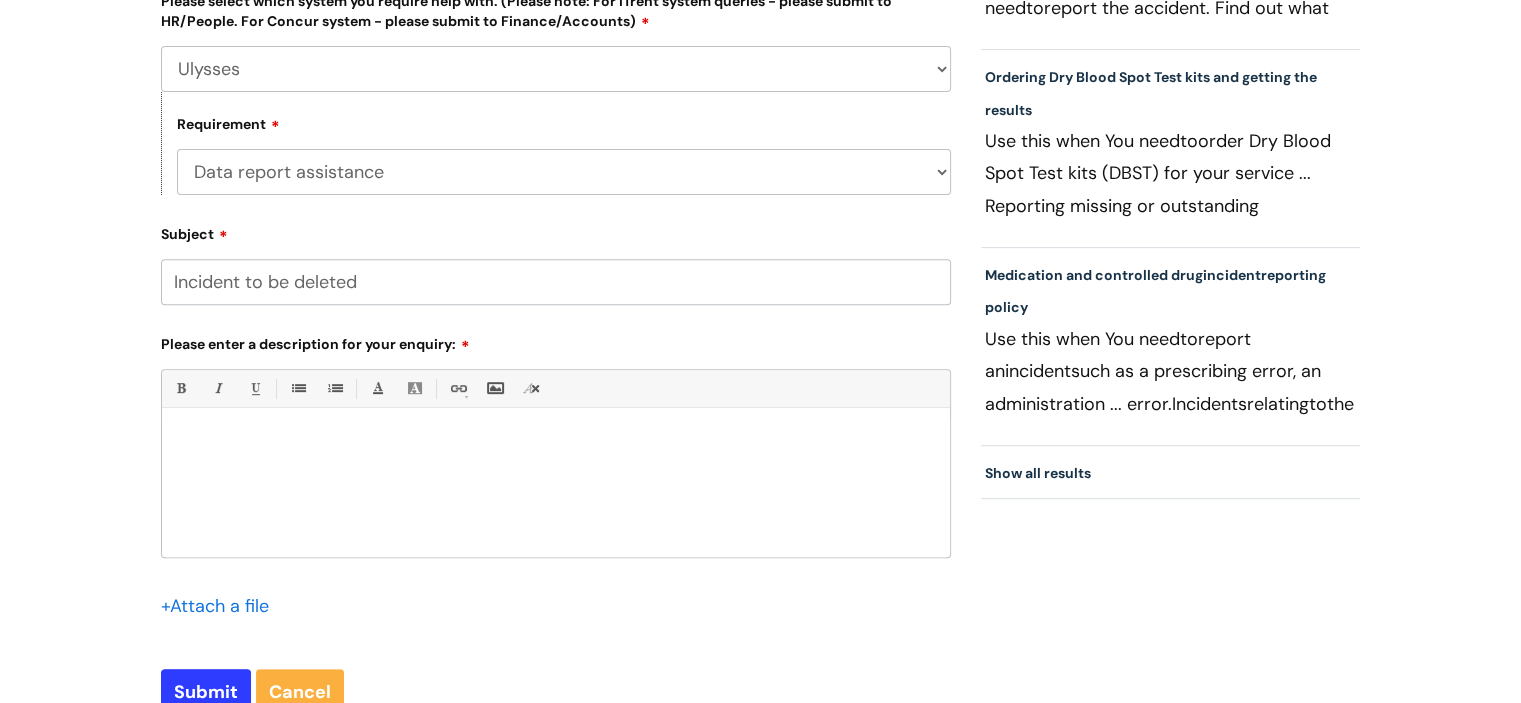 type 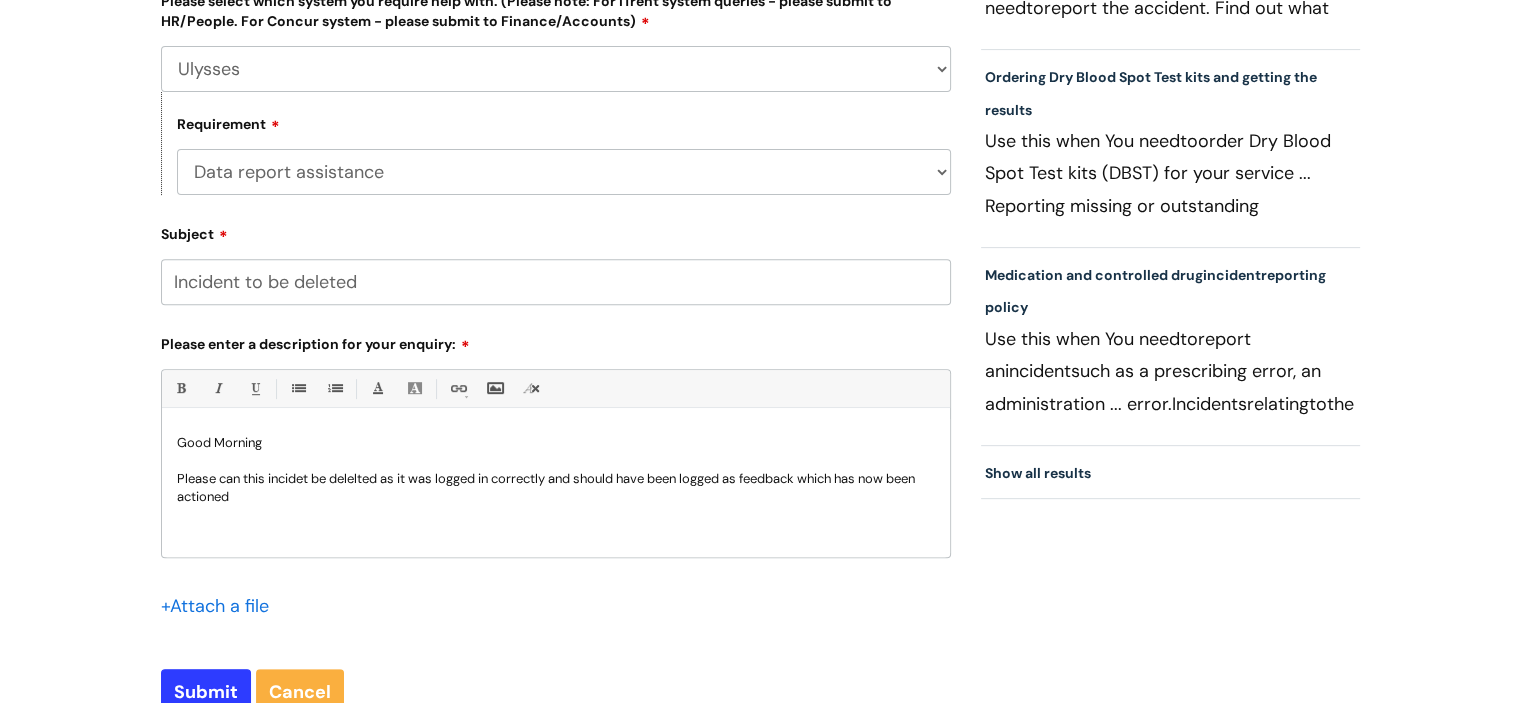 click on "Please can this incidet be delelted as it was logged in correctly and should have been logged as feedback which has now been actioned" at bounding box center [556, 488] 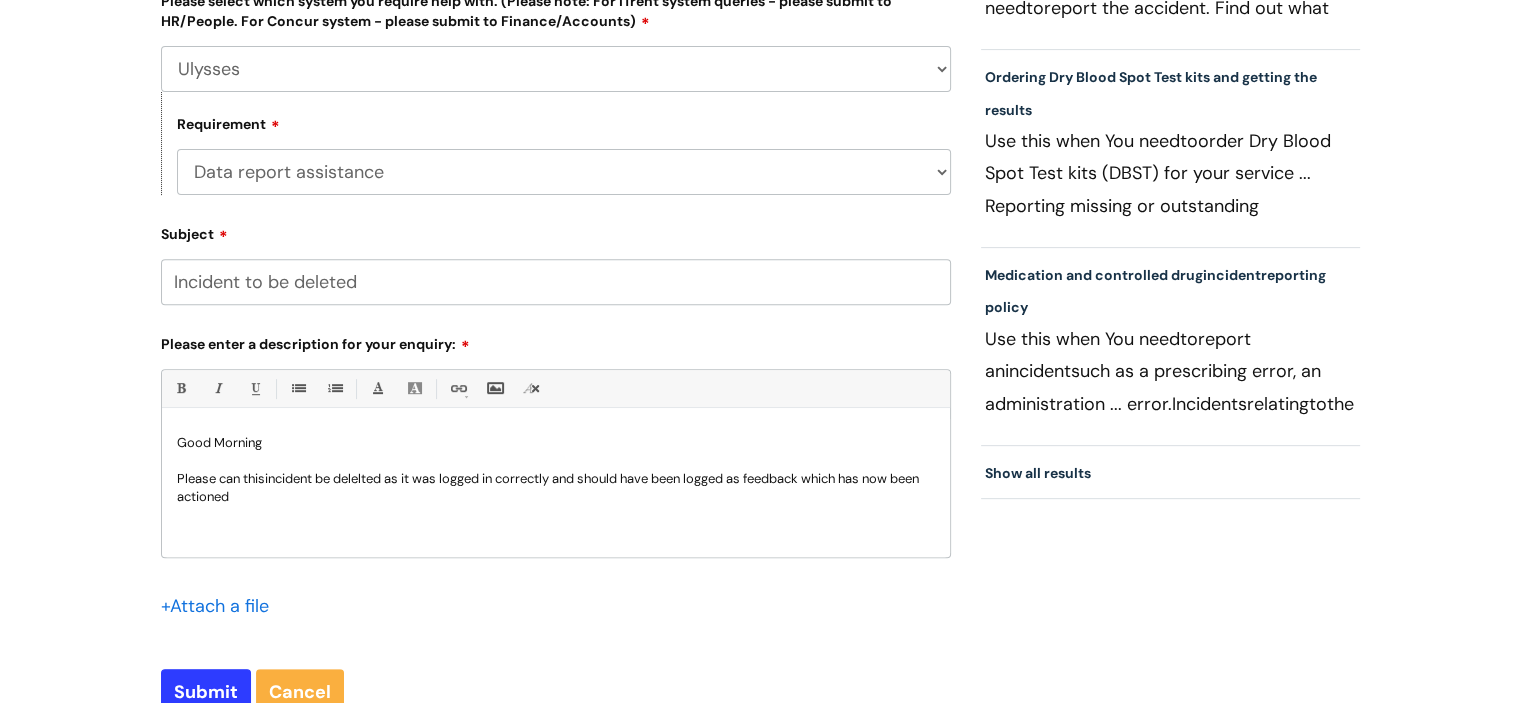click on "Please can this  incident be delelted as it was logged in correctly and should have been logged as feedback which has now been actioned" at bounding box center [556, 488] 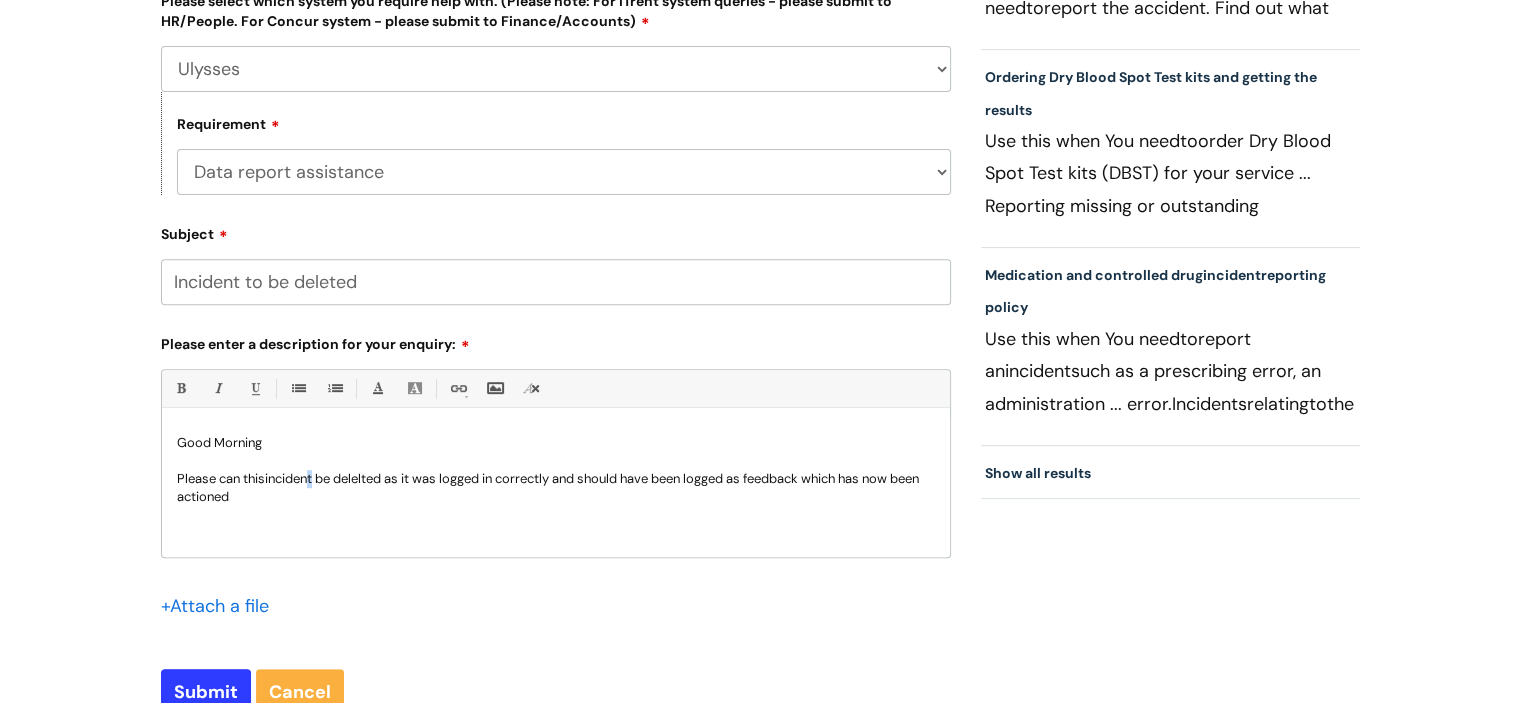 click on "Please can this  incident be delelted as it was logged in correctly and should have been logged as feedback which has now been actioned" at bounding box center (556, 488) 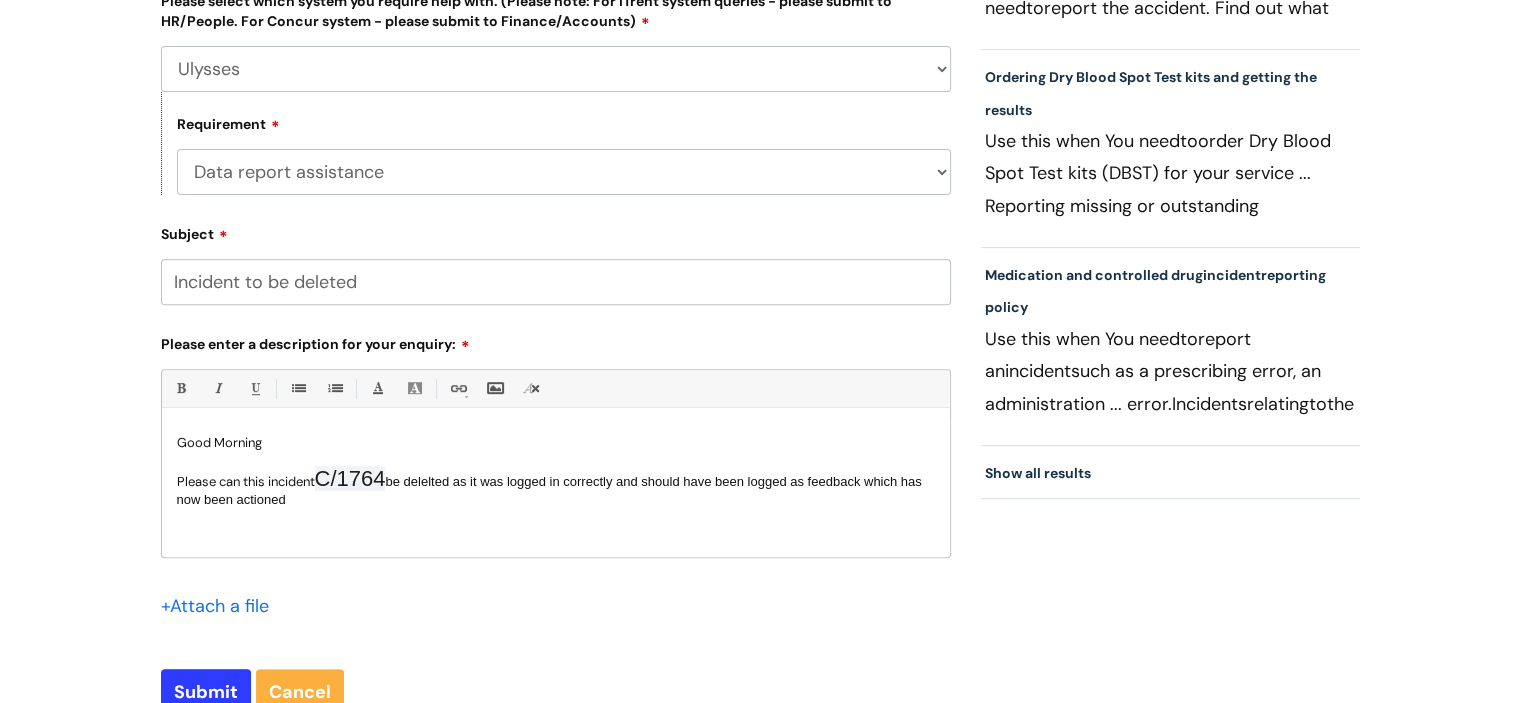 click on "be delelted as it was logged in correctly and should have been logged as feedback which has now been actioned" at bounding box center (549, 490) 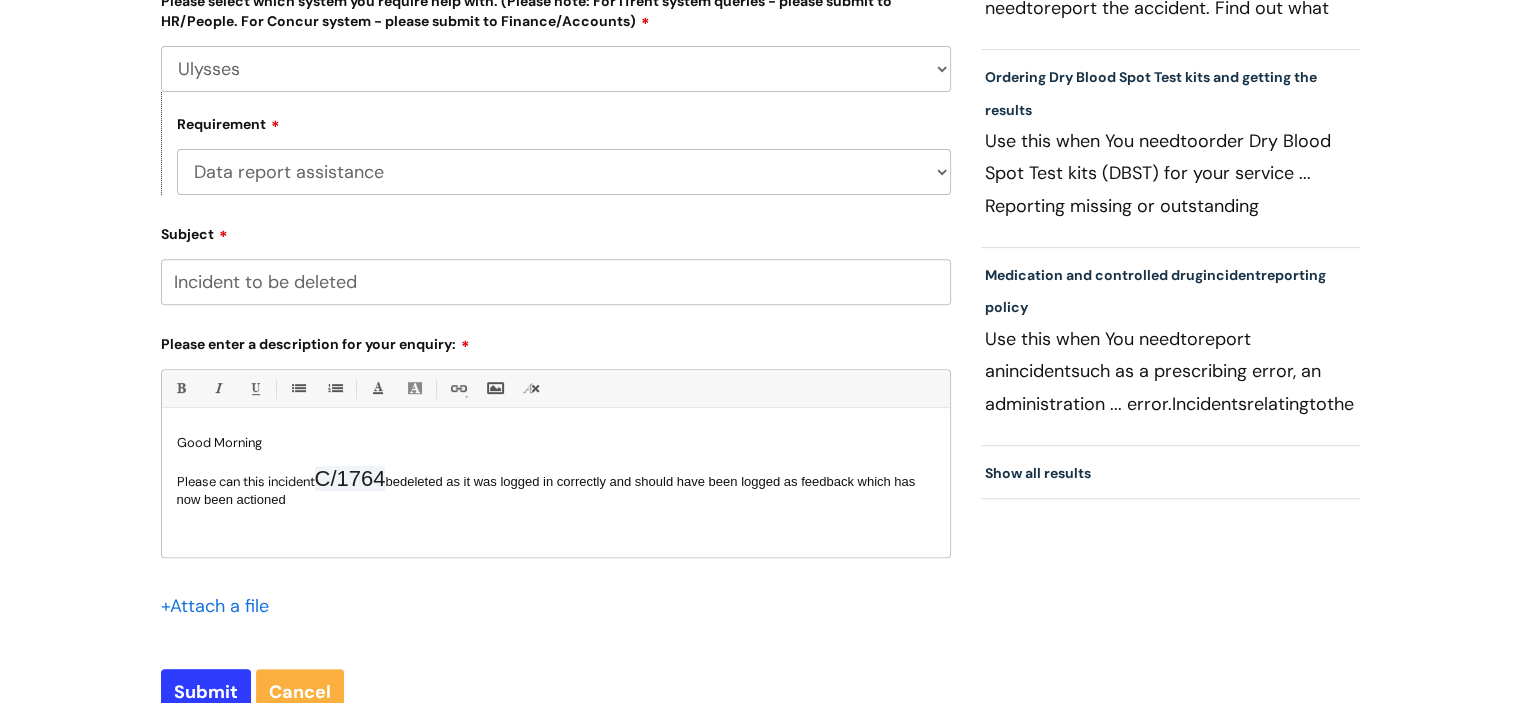 drag, startPoint x: 388, startPoint y: 291, endPoint x: 149, endPoint y: 289, distance: 239.00836 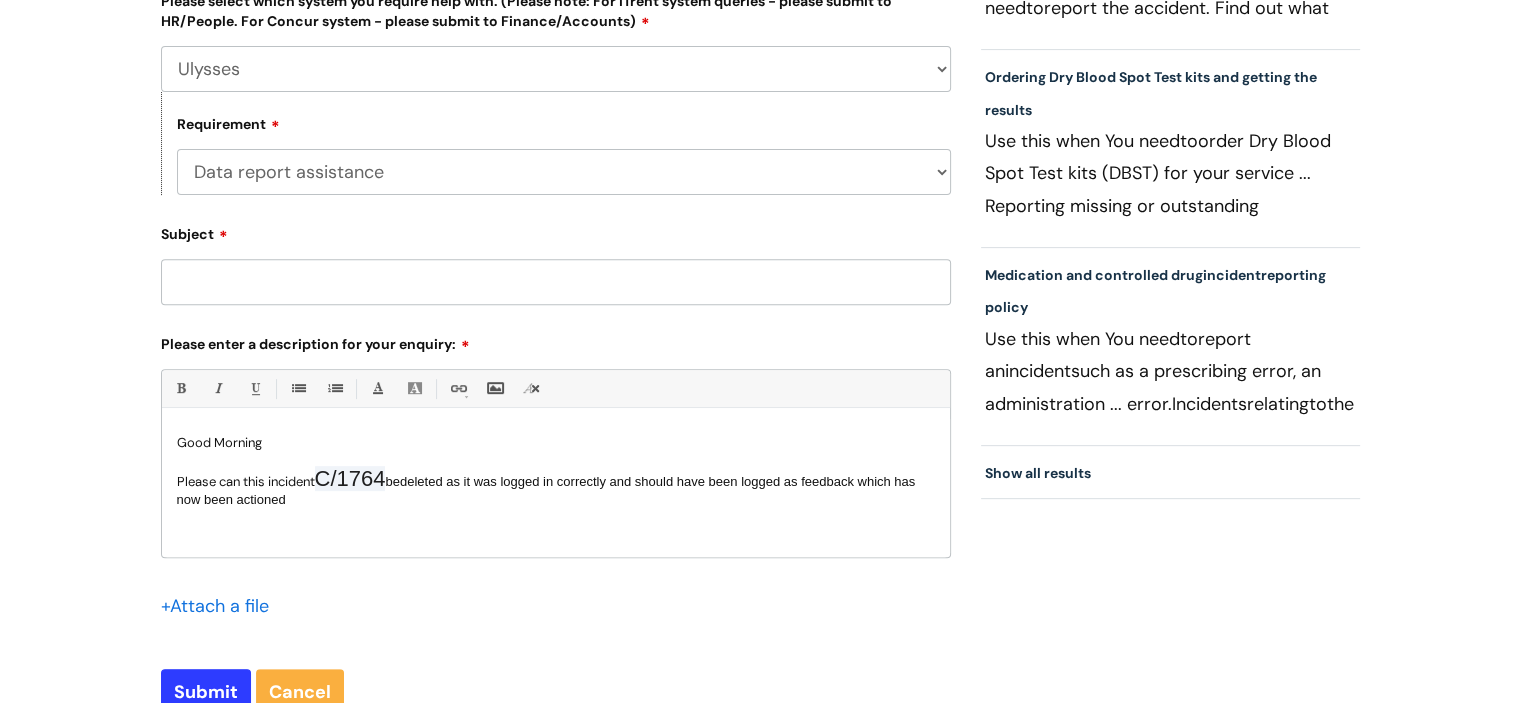 paste on "C/1764" 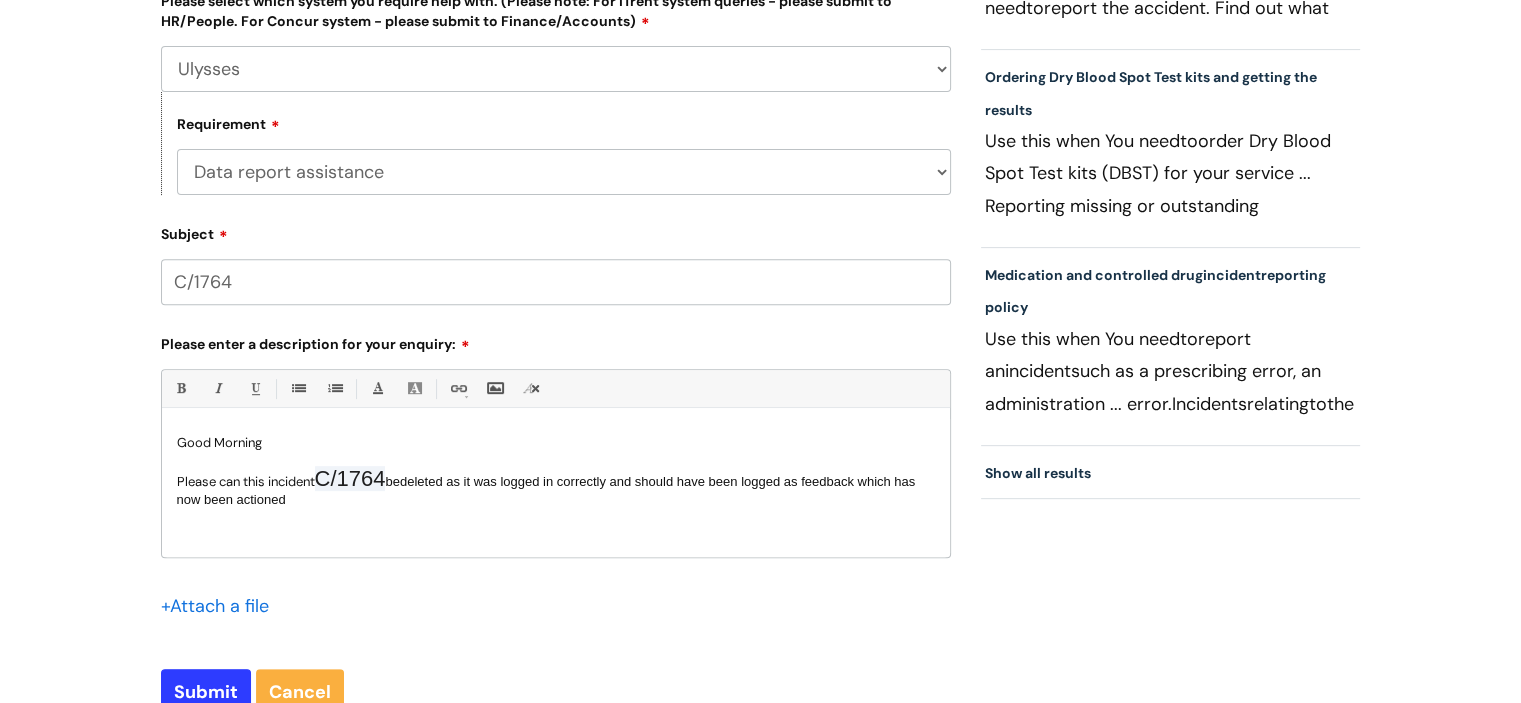 type on "C/1764" 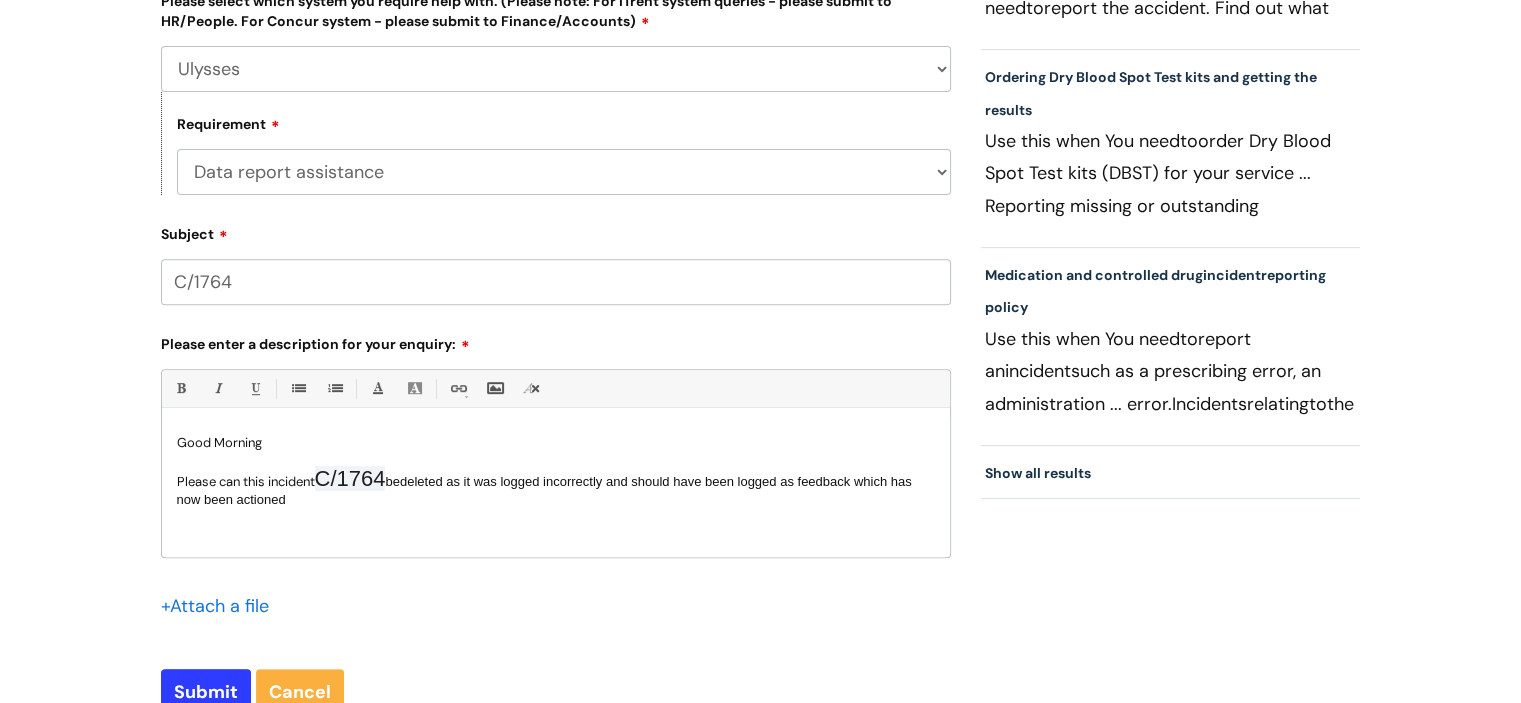 click on "Please can this incident  C/1764  be  deleted as it was logged incorrectly and should have been logged as feedback which has now been actioned" at bounding box center [556, 489] 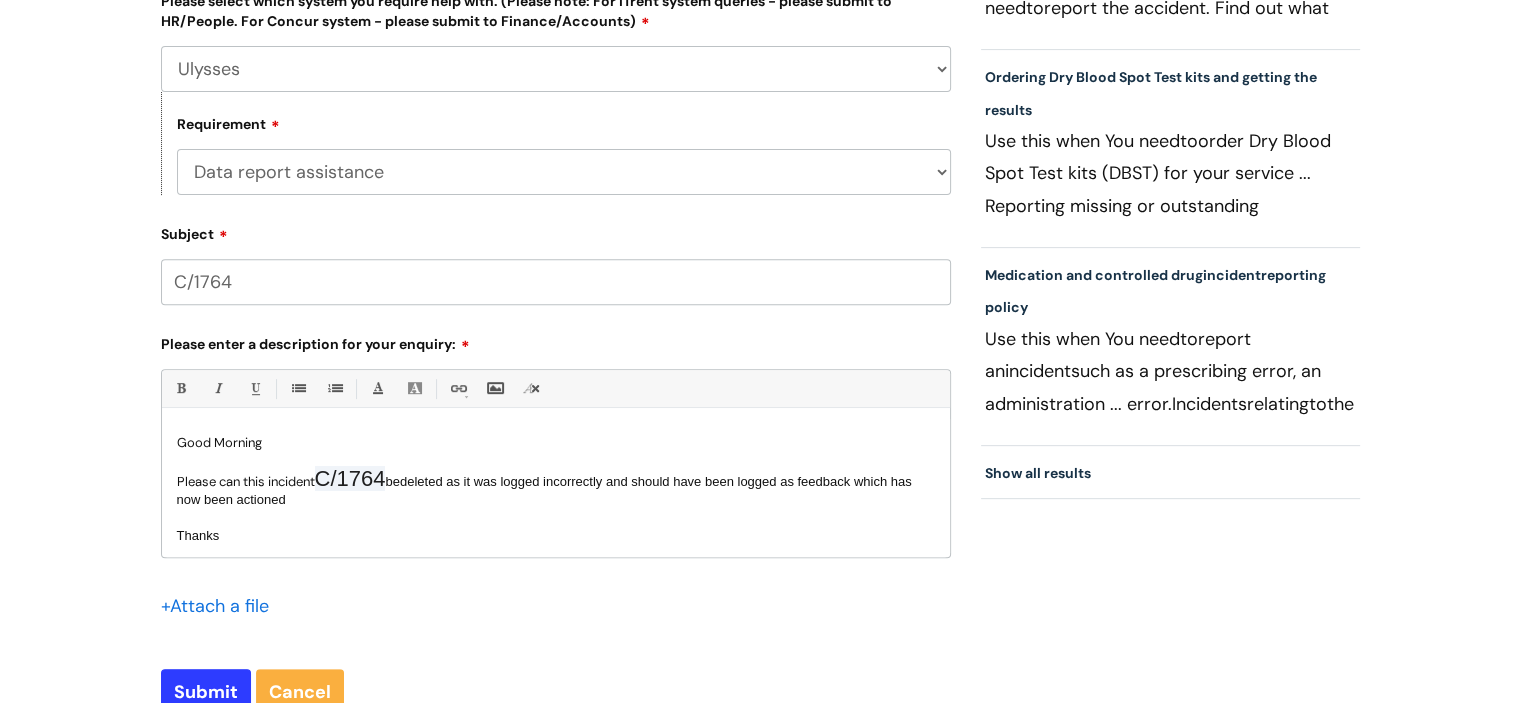 scroll, scrollTop: 7, scrollLeft: 0, axis: vertical 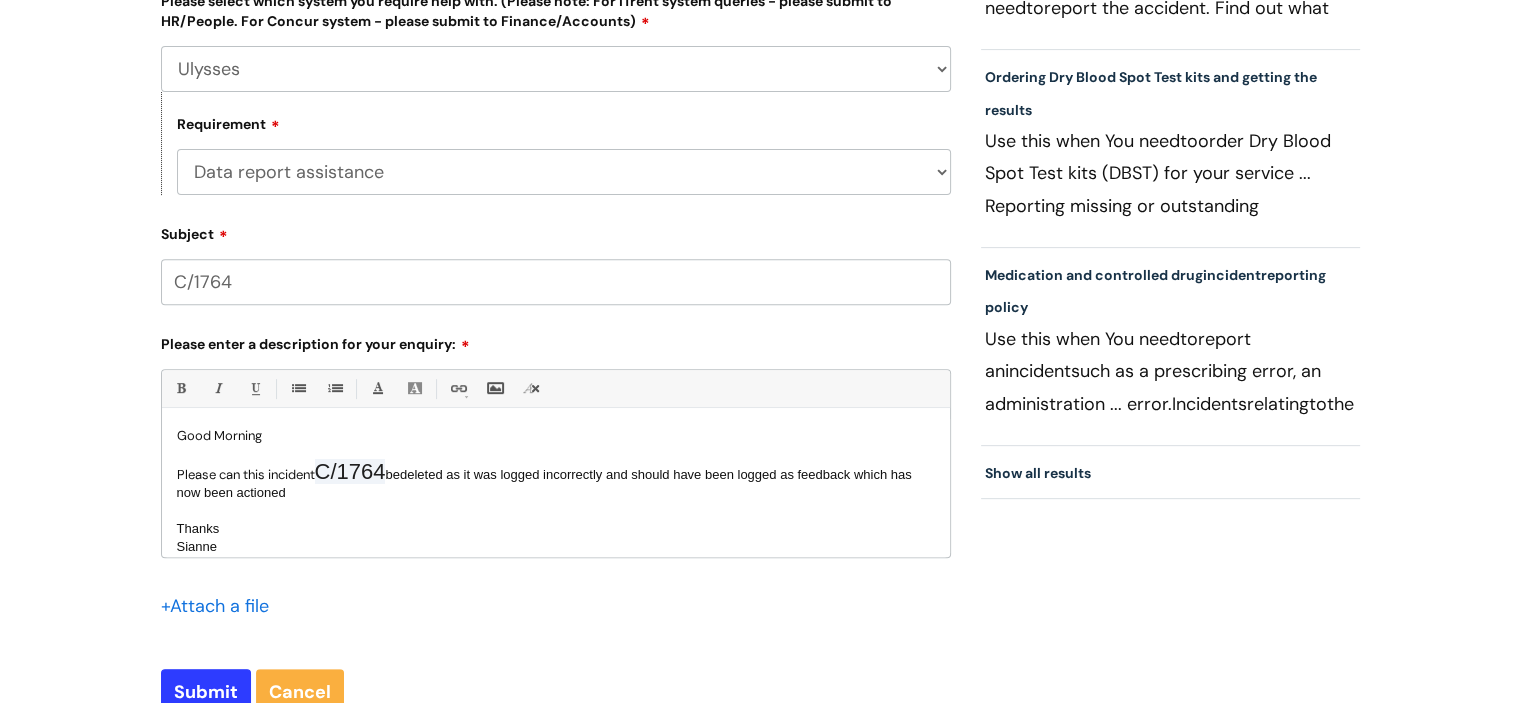 drag, startPoint x: 398, startPoint y: 475, endPoint x: 326, endPoint y: 476, distance: 72.00694 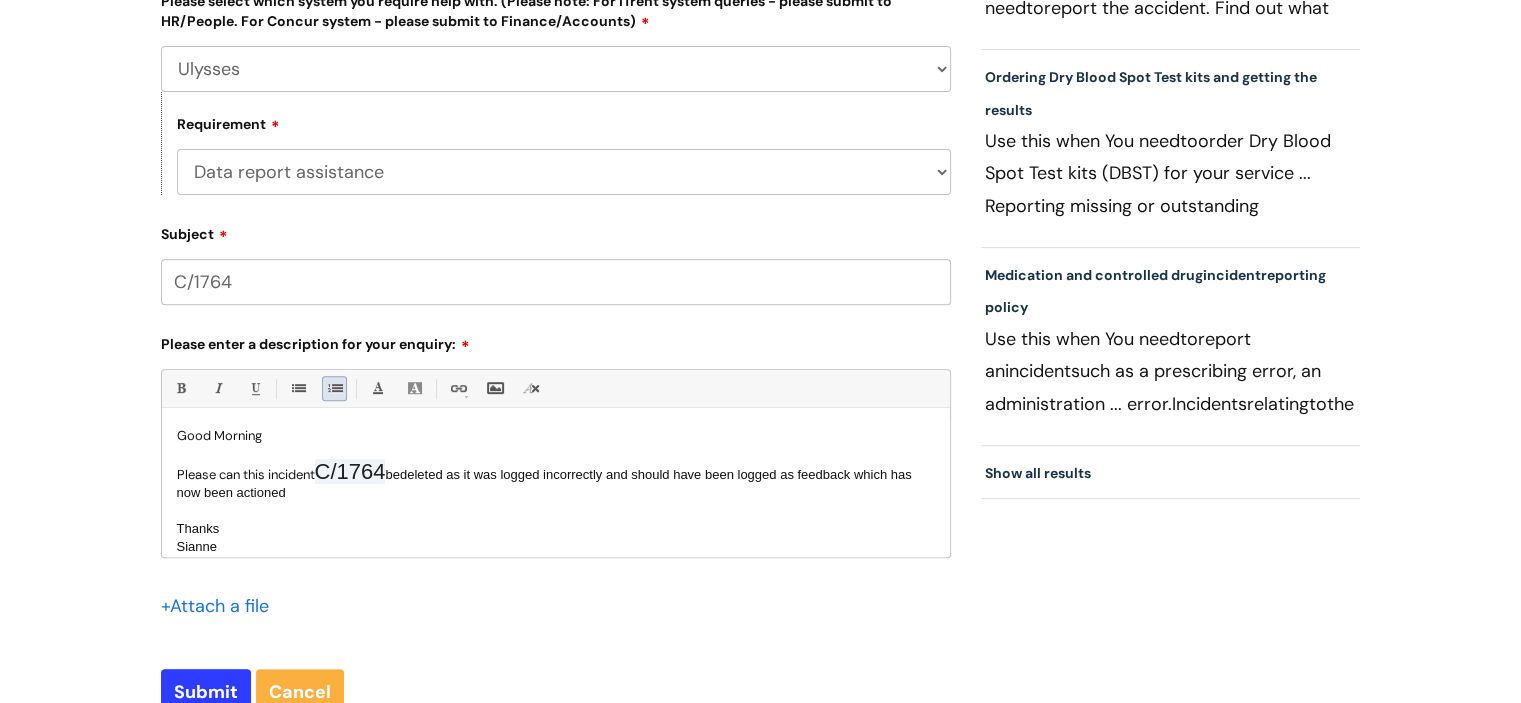 click on "1. Ordered List (Ctrl-Shift-8)" at bounding box center (334, 388) 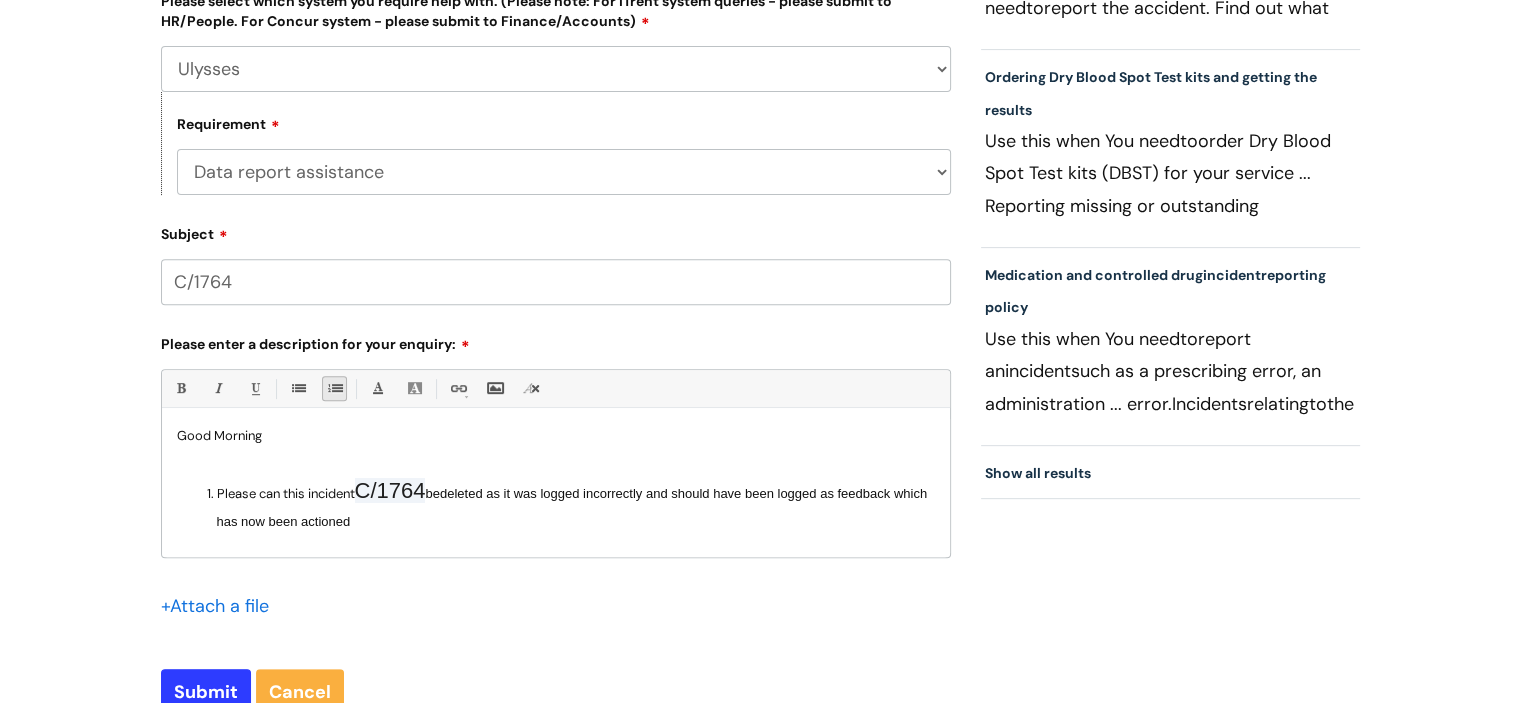 click on "1. Ordered List (Ctrl-Shift-8)" at bounding box center (334, 388) 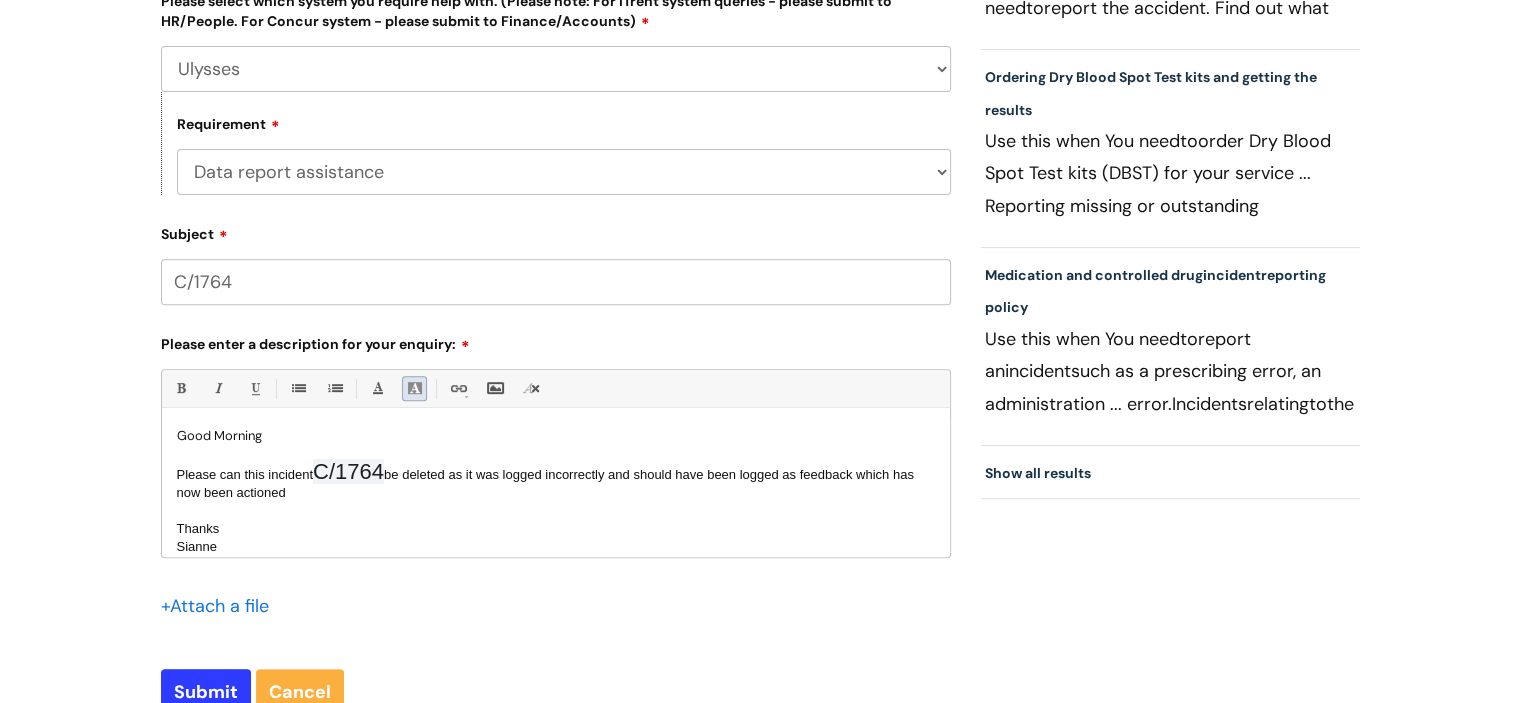 click on "Back Color" at bounding box center [414, 388] 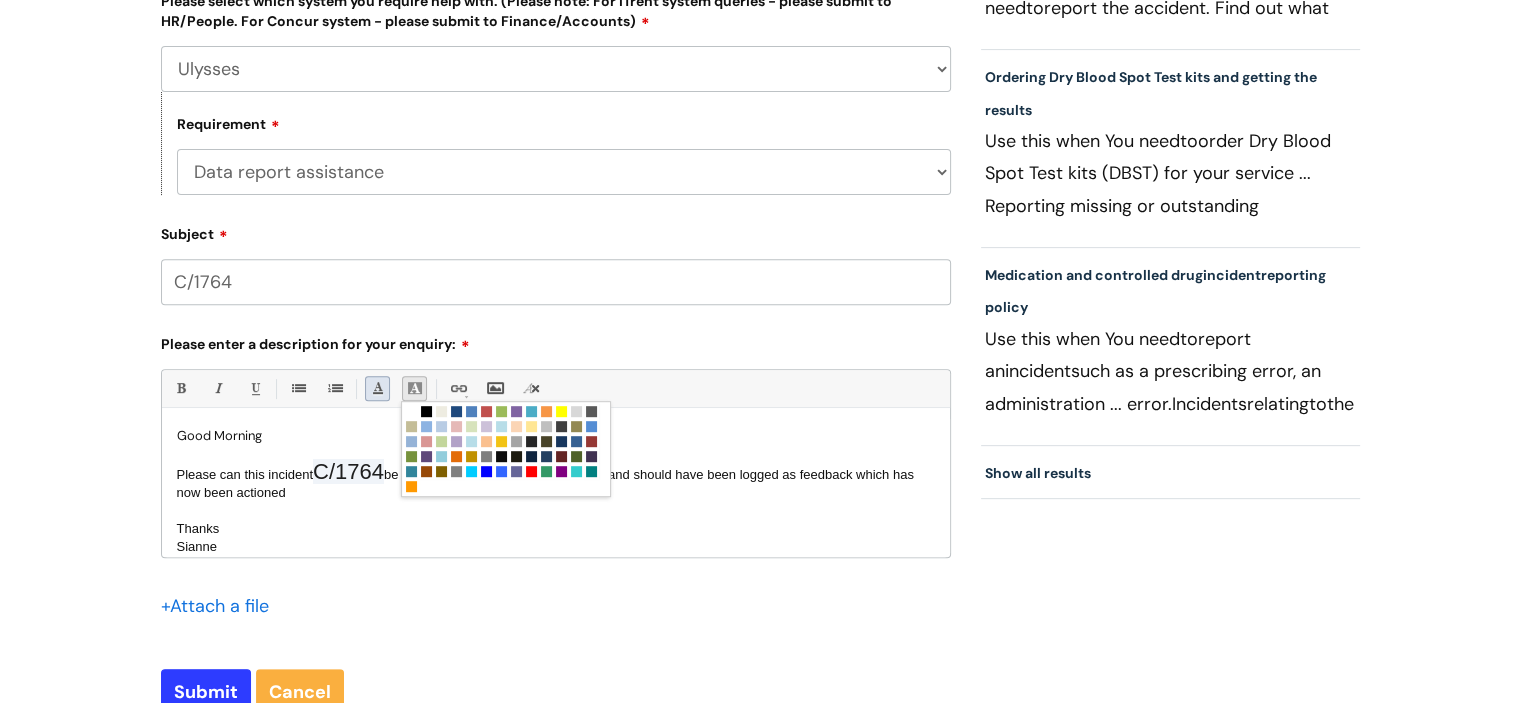 click on "Font Color" at bounding box center [377, 388] 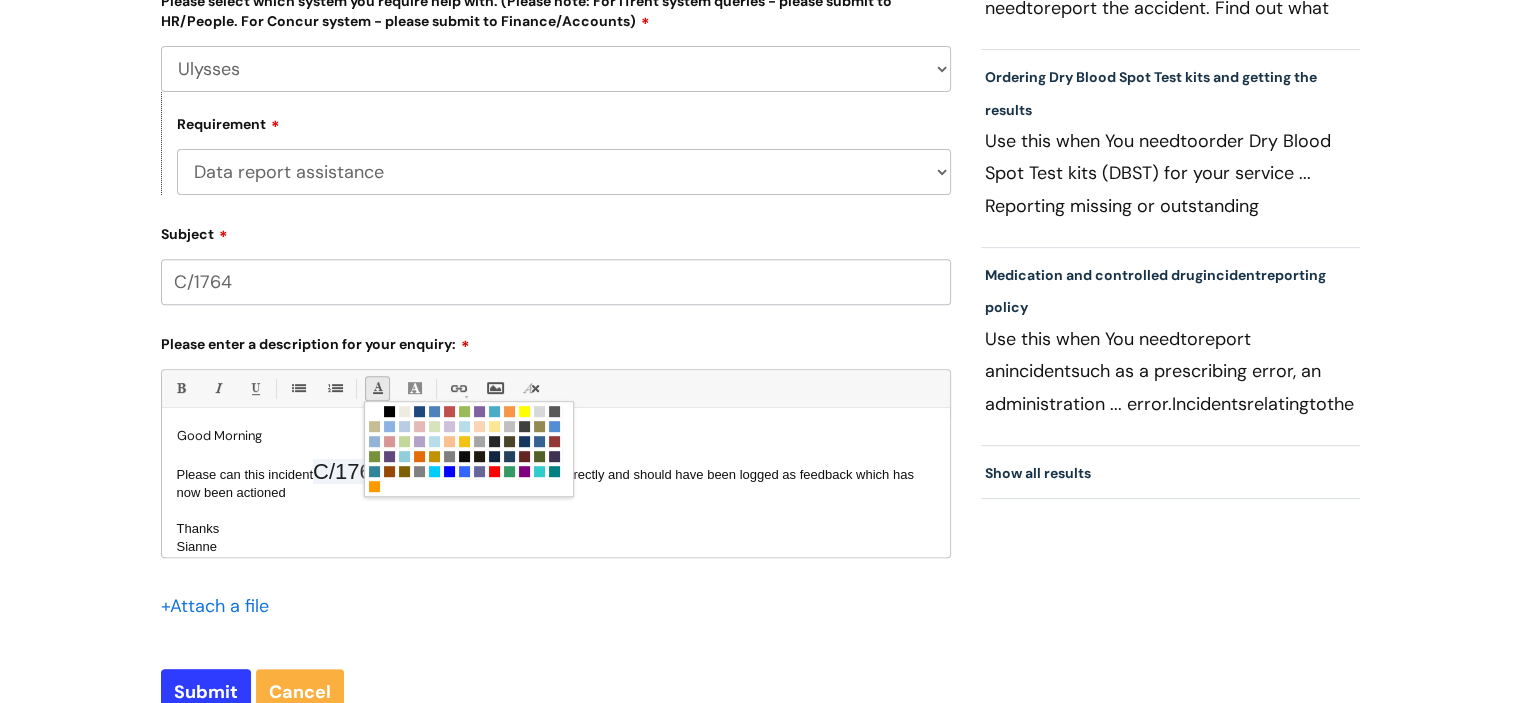click on "Good Morning" at bounding box center [556, 436] 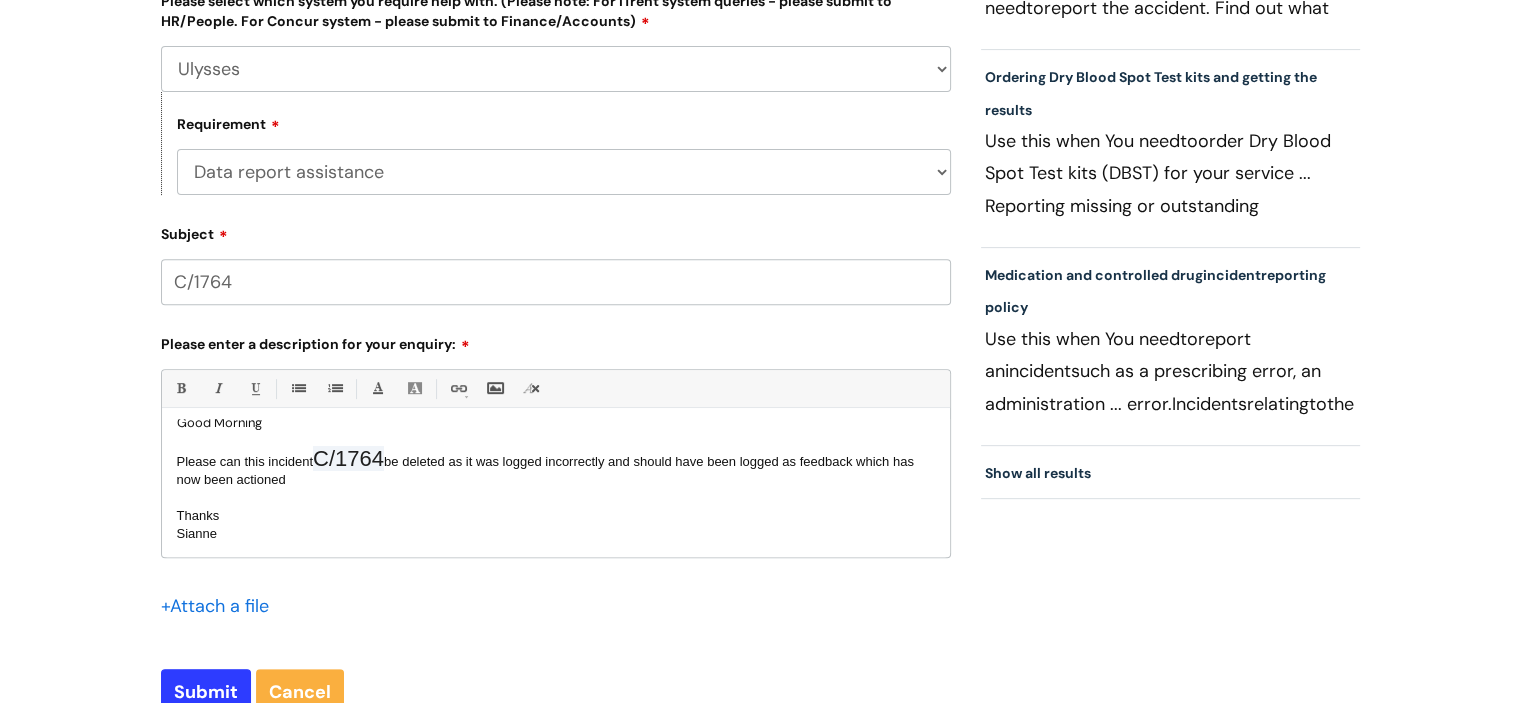 scroll, scrollTop: 24, scrollLeft: 0, axis: vertical 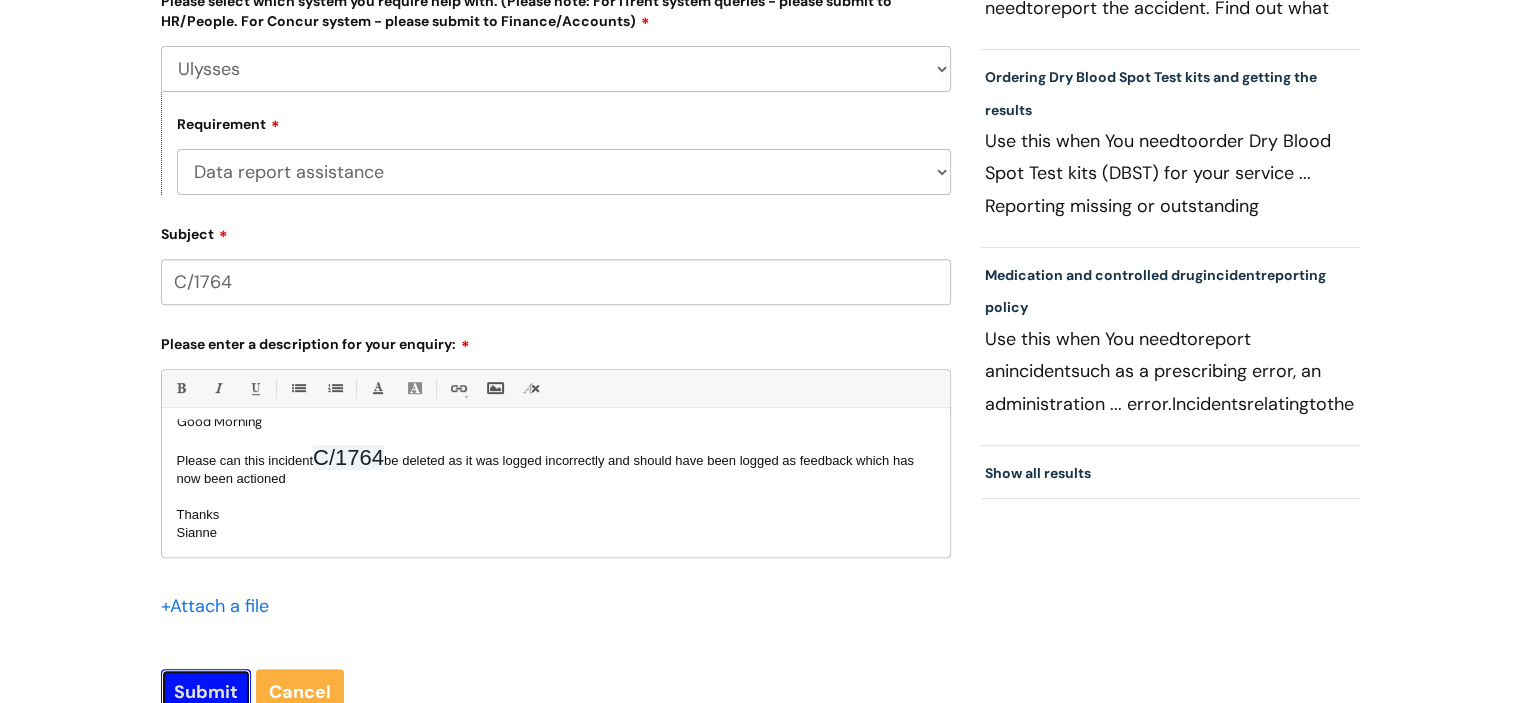 click on "Submit" at bounding box center [206, 692] 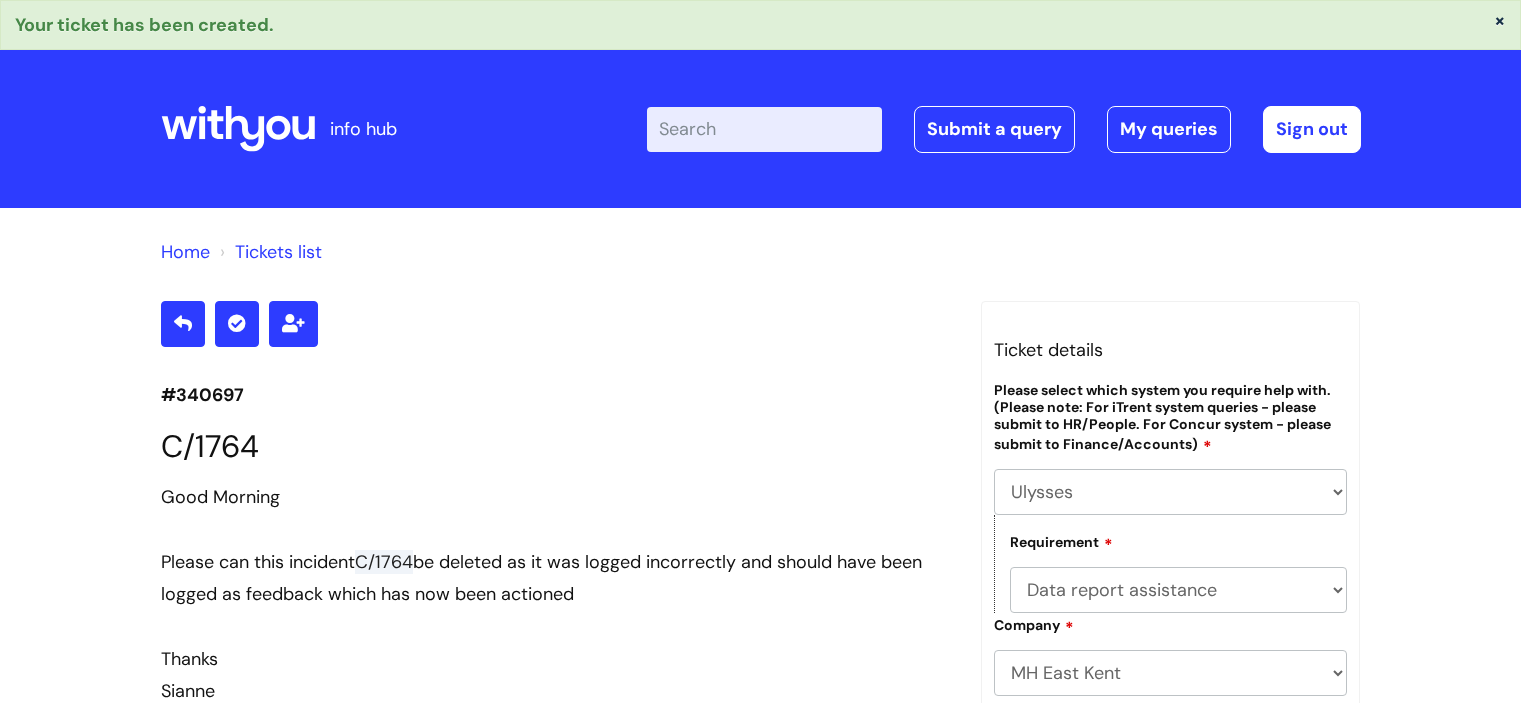 select on "Ulysses" 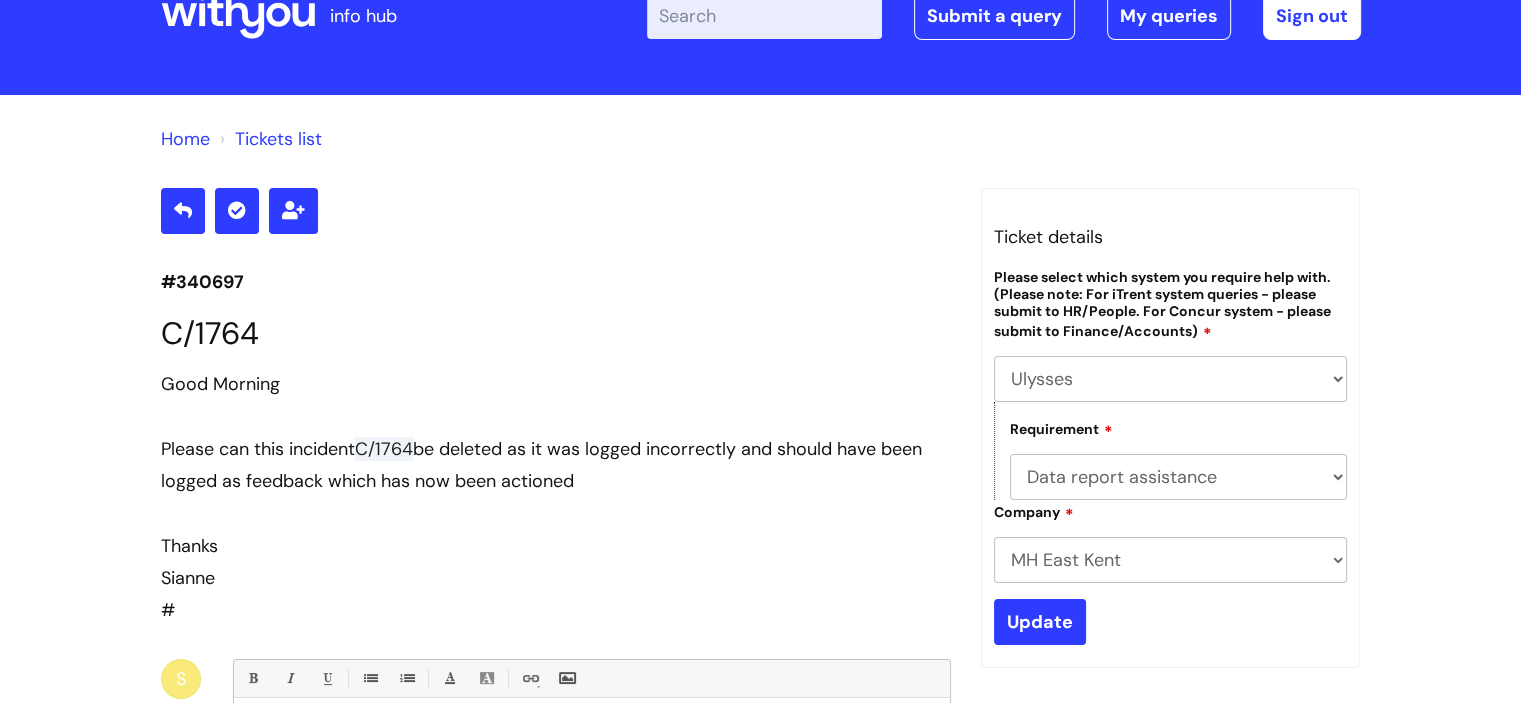 scroll, scrollTop: 92, scrollLeft: 0, axis: vertical 